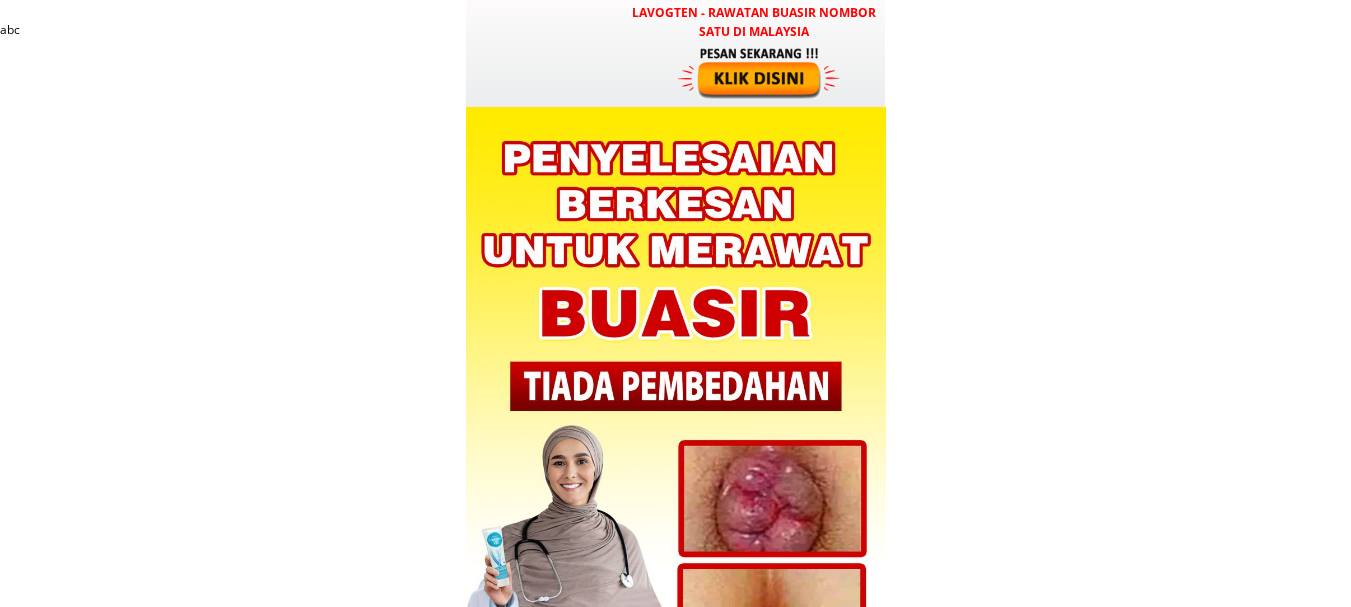 scroll, scrollTop: 0, scrollLeft: 0, axis: both 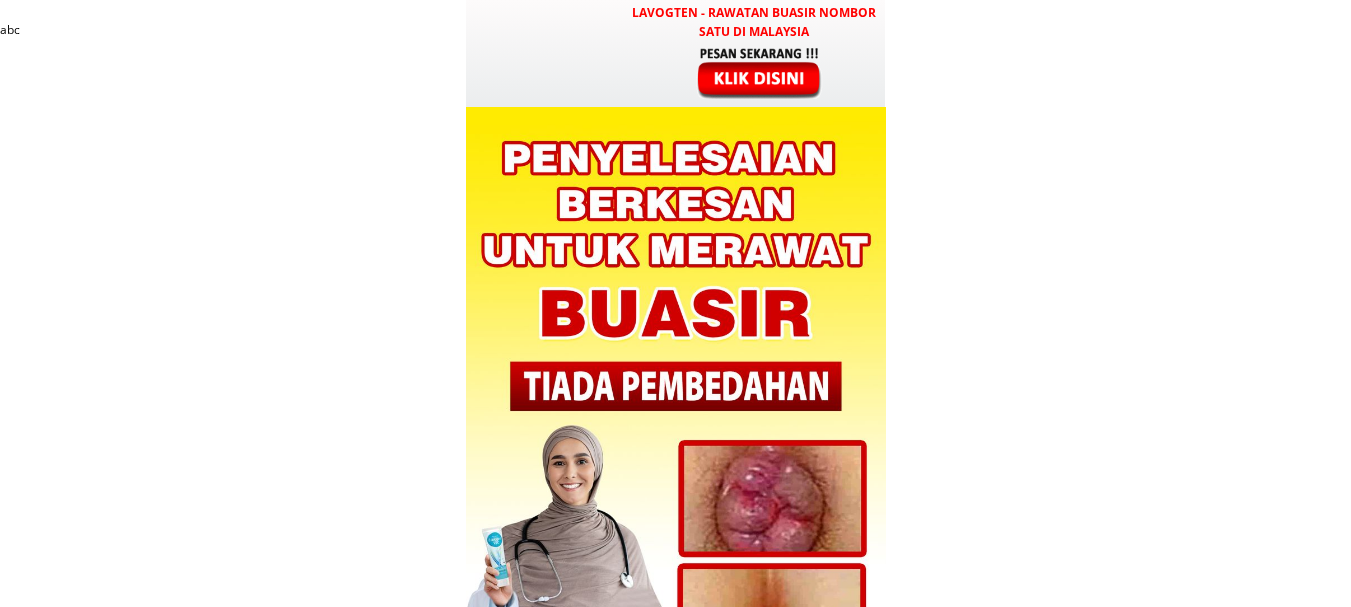 click at bounding box center (761, 72) 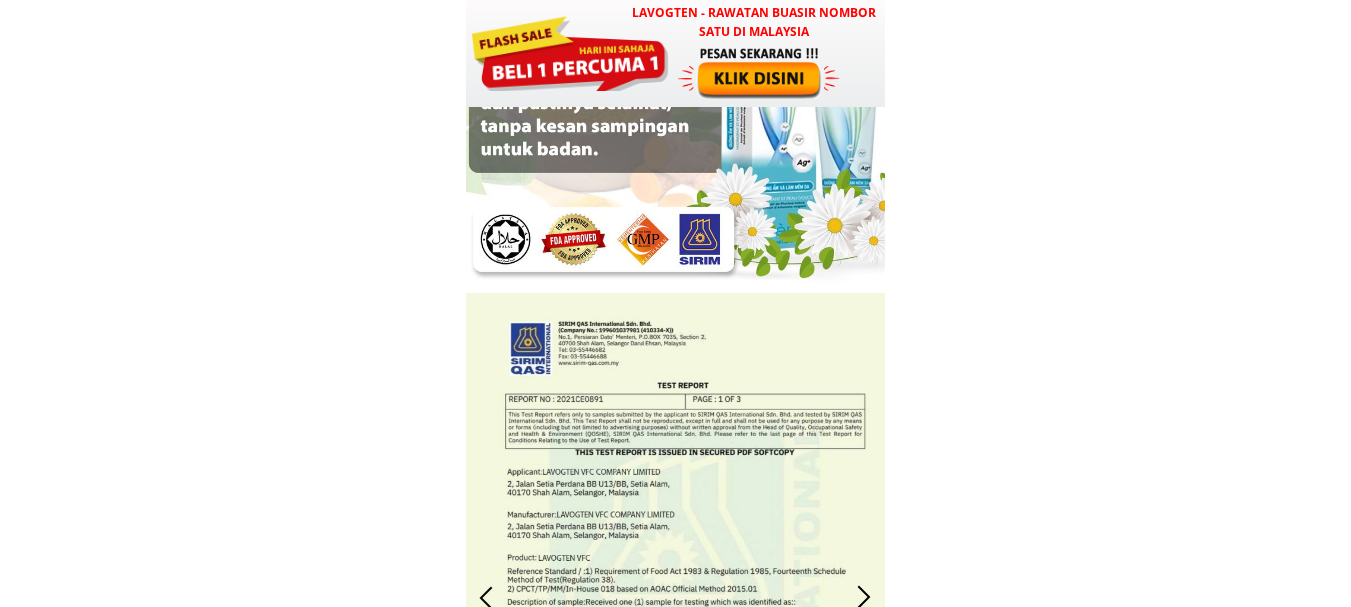 scroll, scrollTop: 7083, scrollLeft: 0, axis: vertical 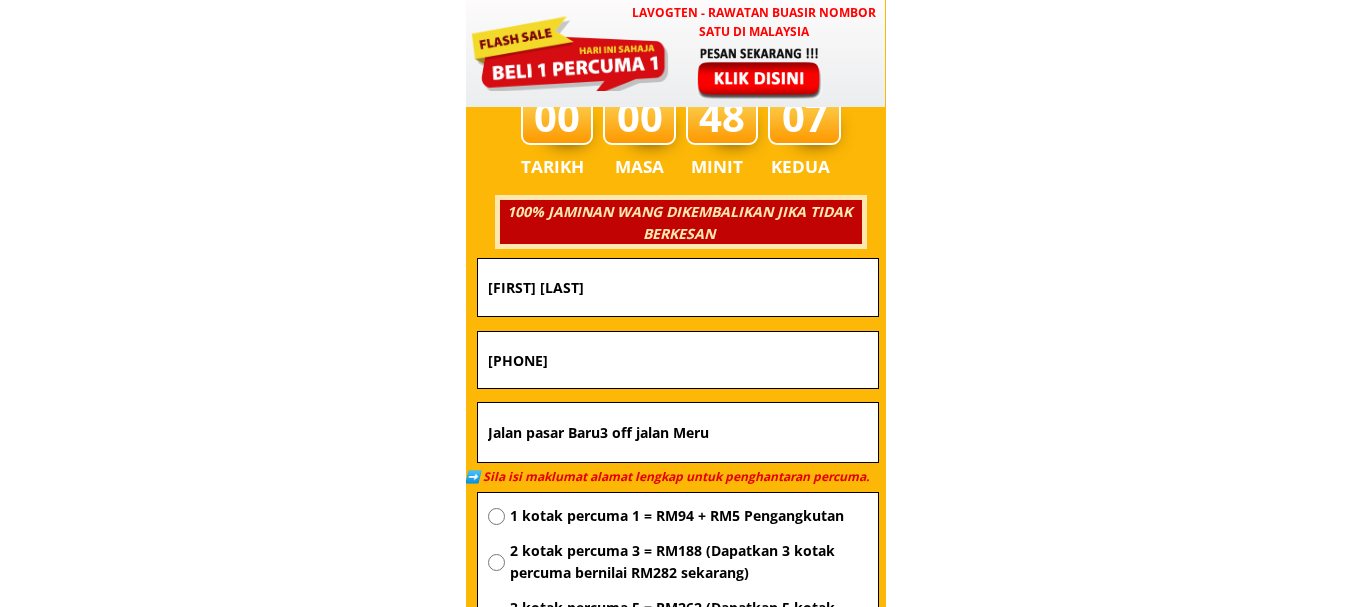 click on "Shafi Ullah" at bounding box center (678, 287) 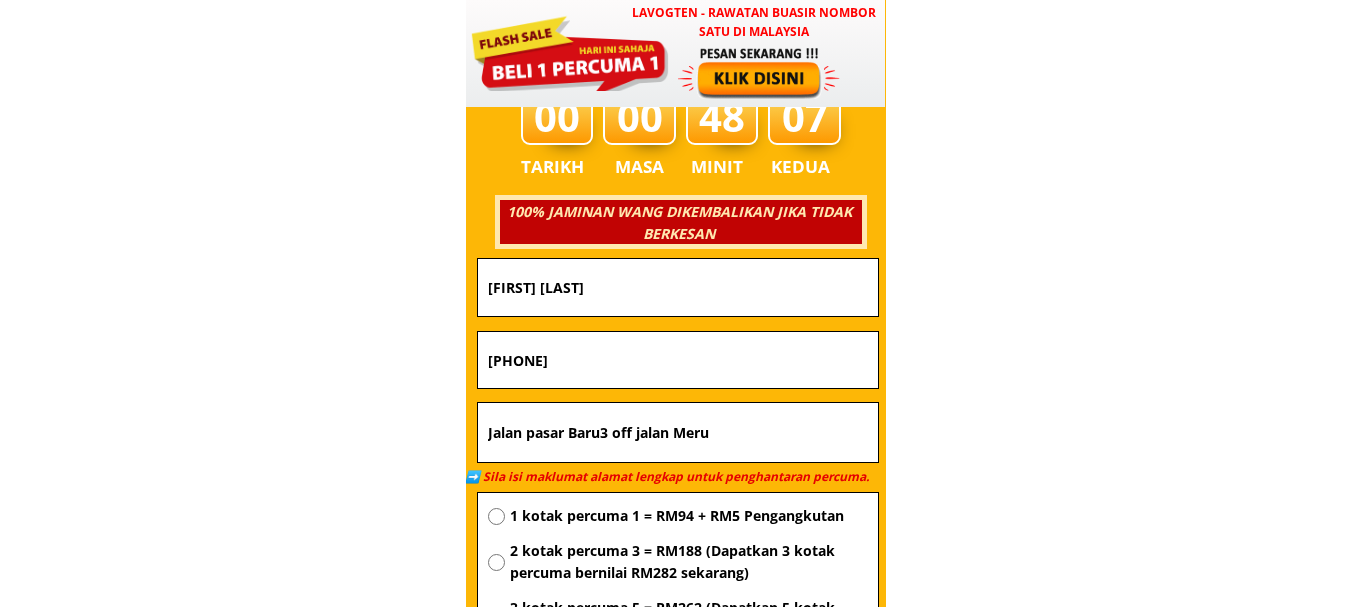 type on "0173642220" 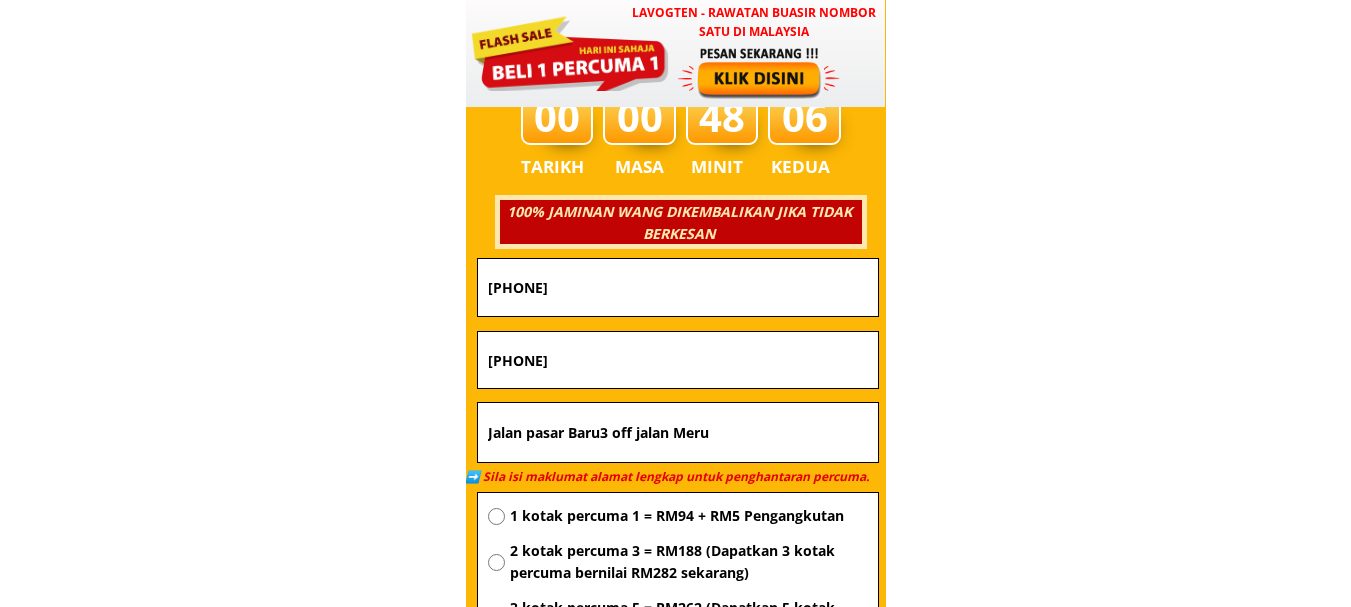 click on "0173642220" at bounding box center [678, 287] 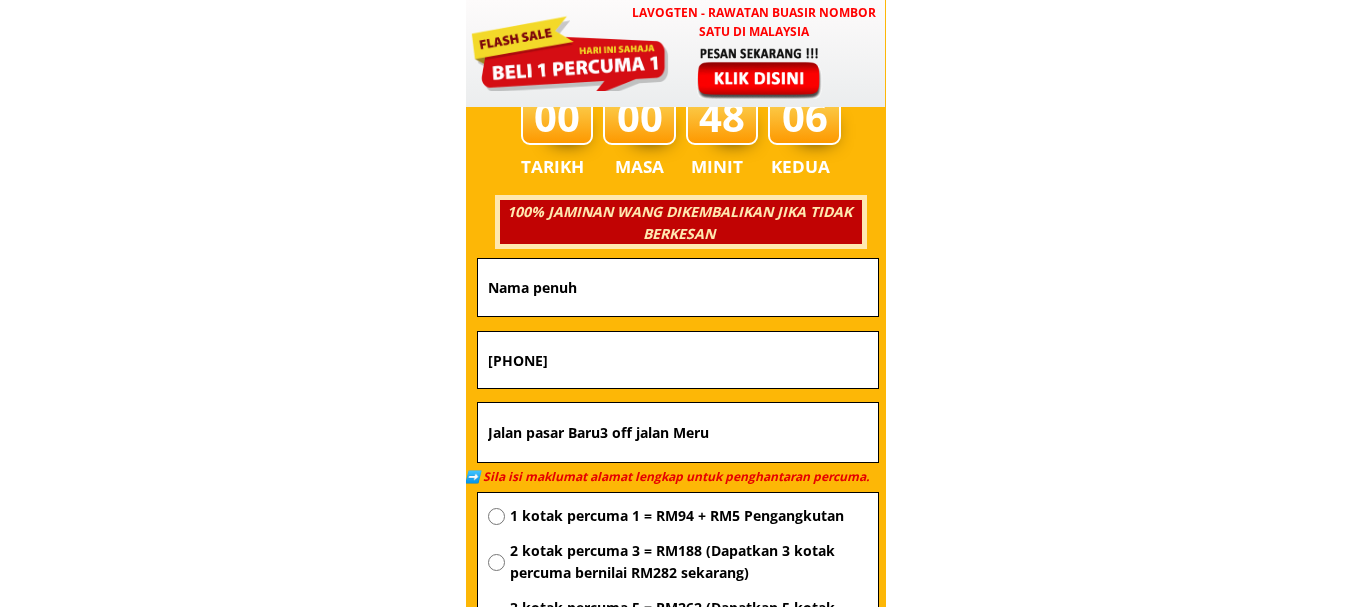 type 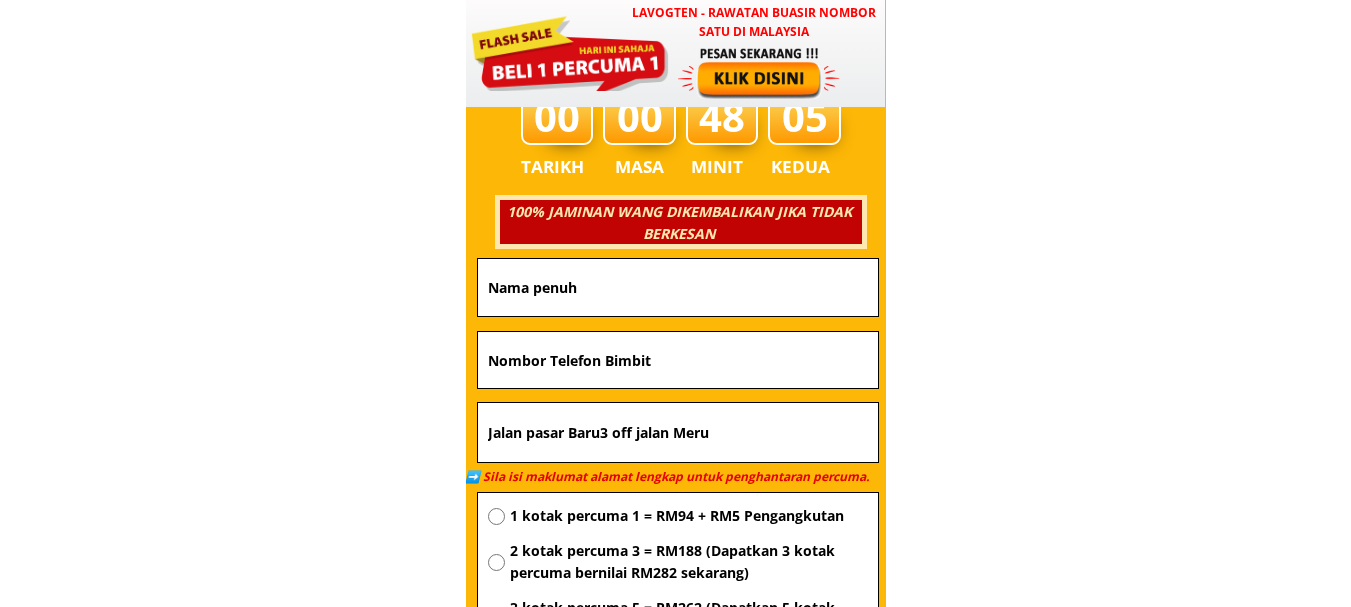 type 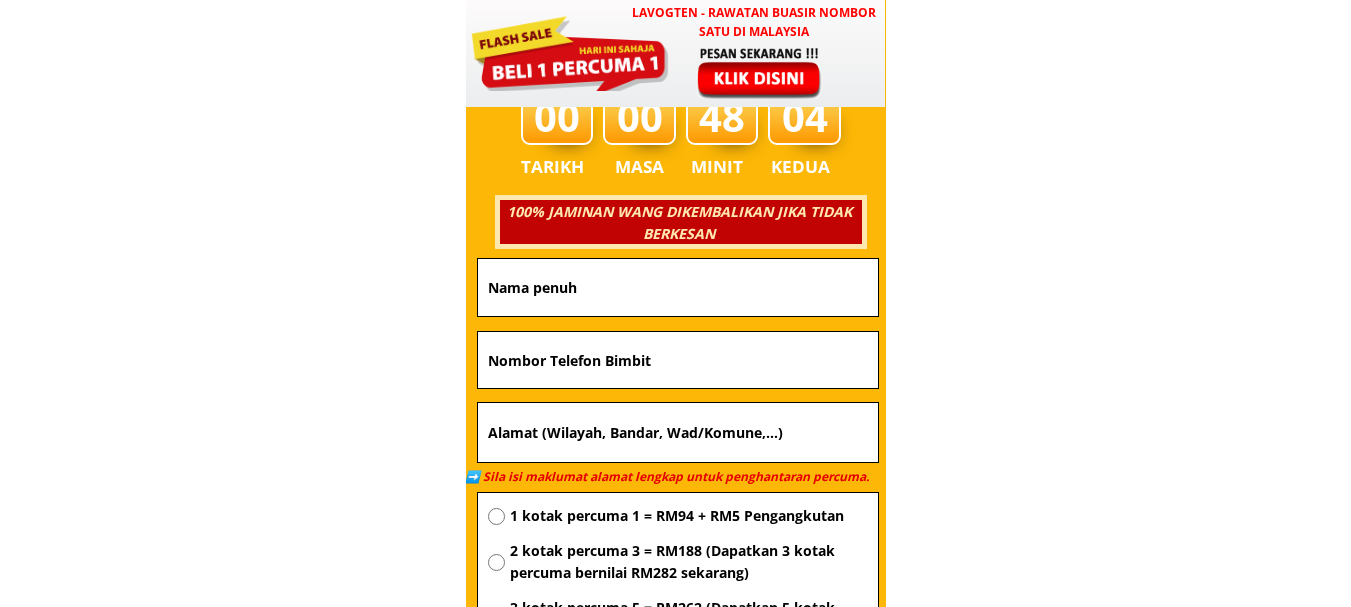 type 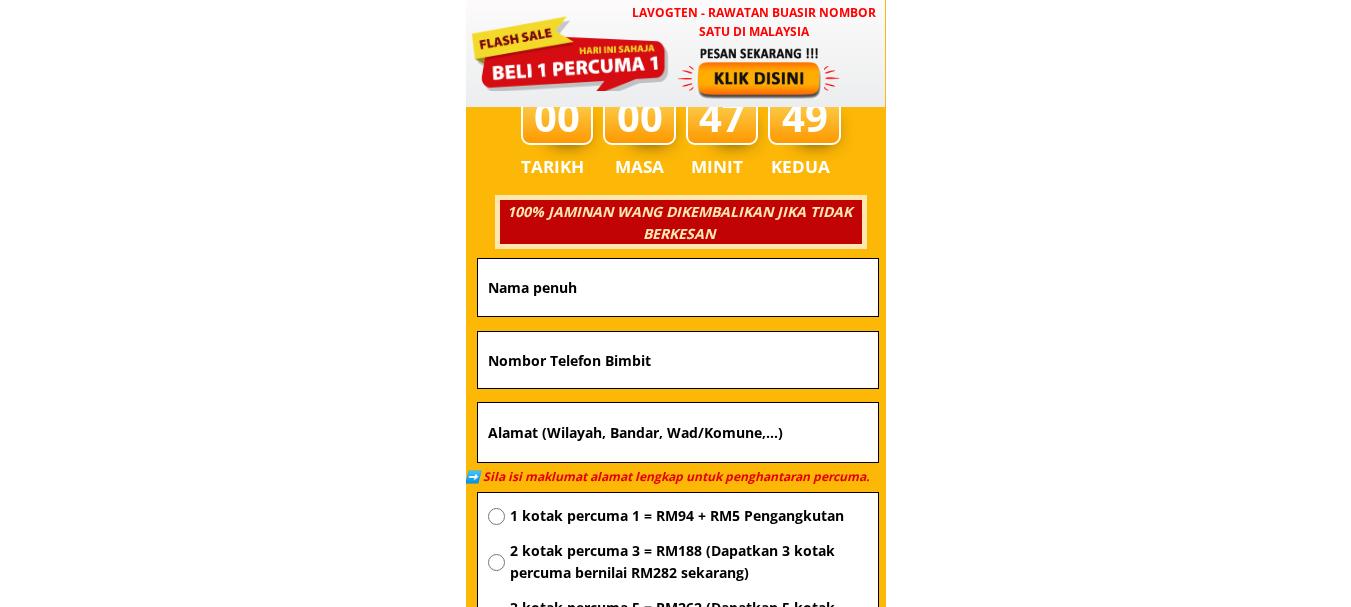 click at bounding box center (678, 287) 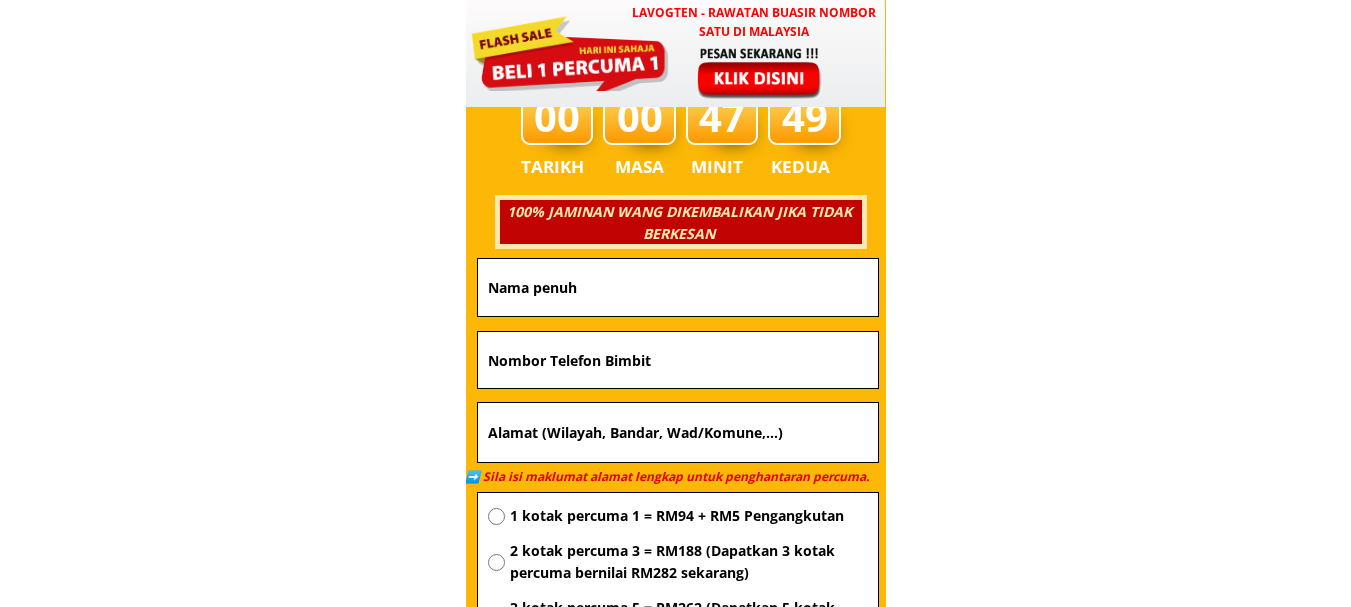 paste on "Sandra Clara ak panyau to" 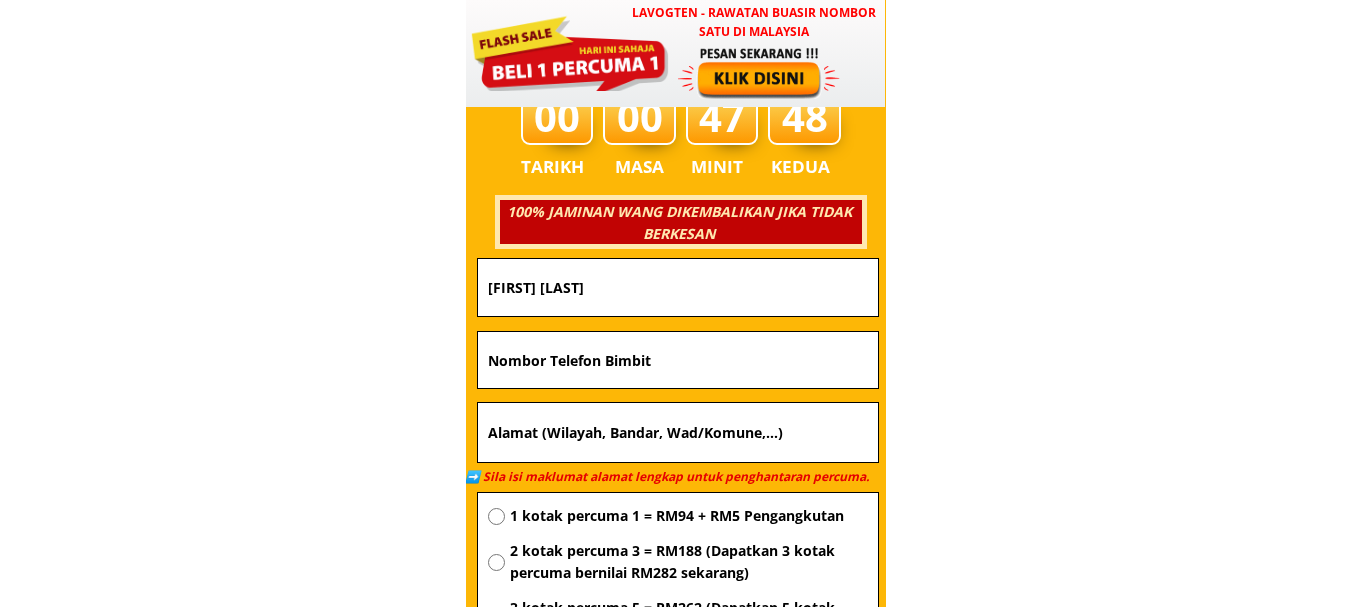 type on "Sandra Clara ak panyau to" 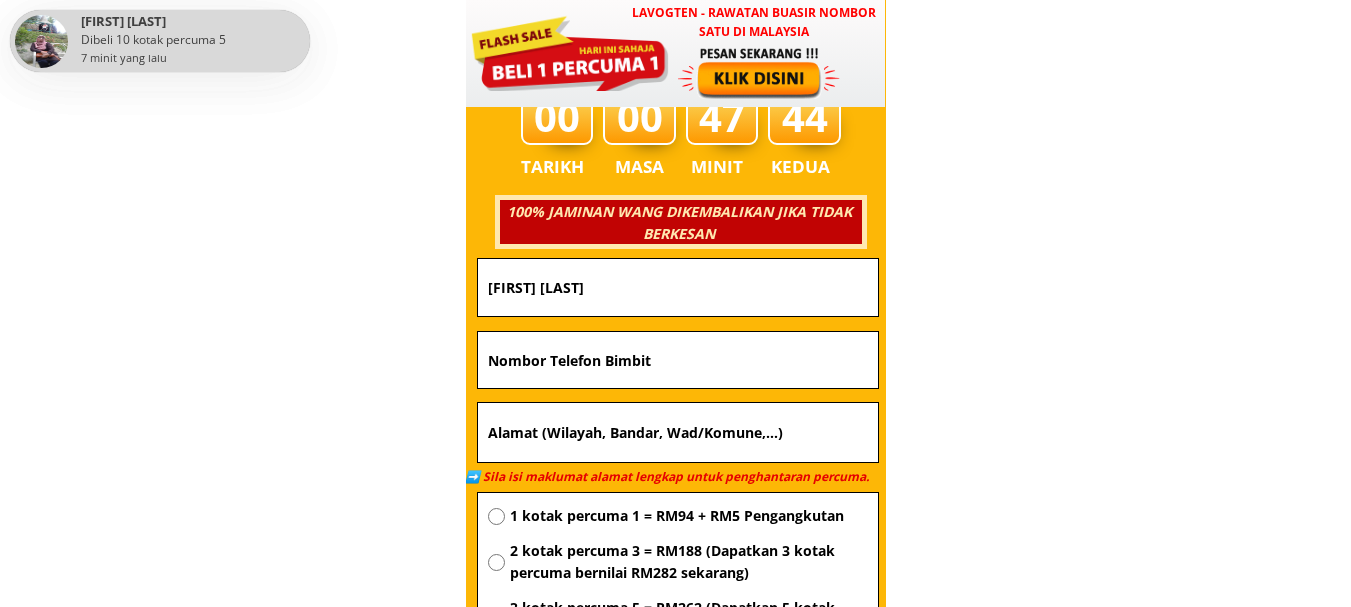 click at bounding box center [678, 360] 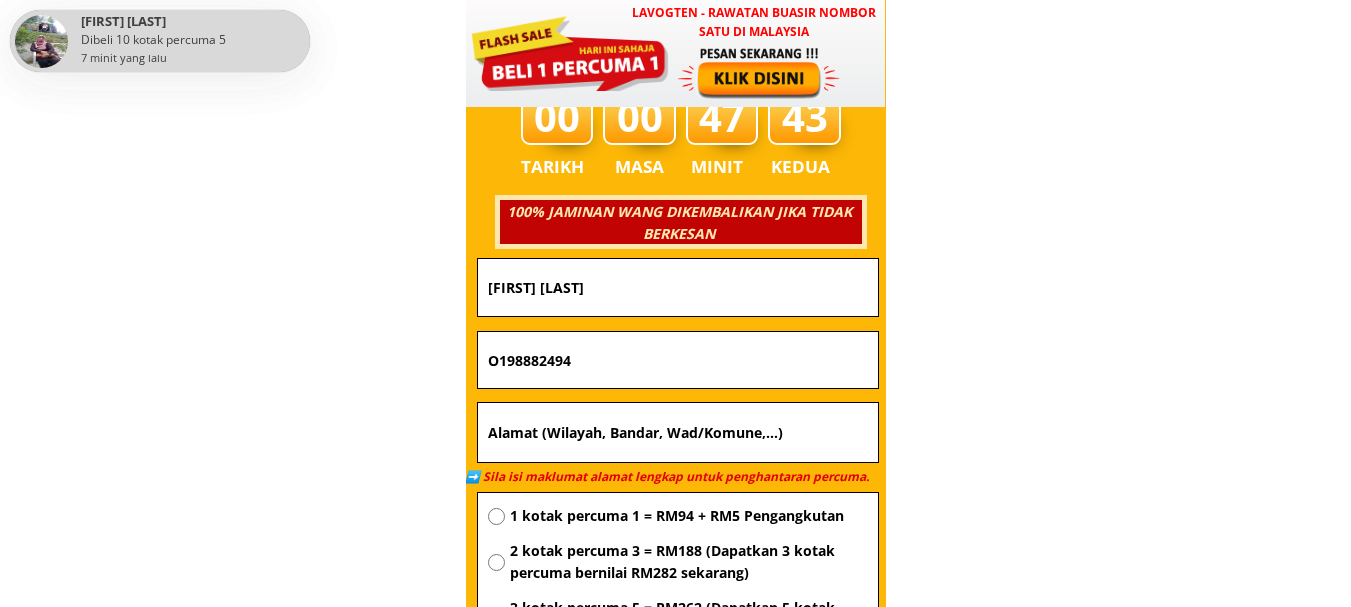 drag, startPoint x: 497, startPoint y: 357, endPoint x: 495, endPoint y: 377, distance: 20.09975 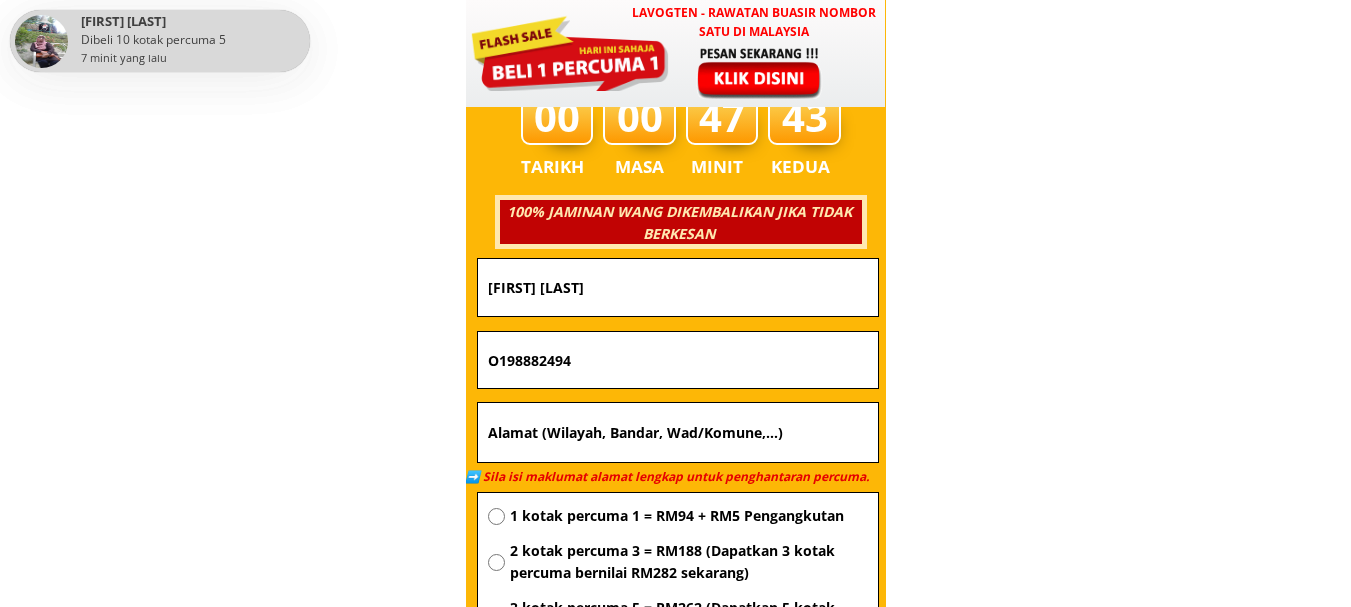 click on "O198882494" at bounding box center (678, 360) 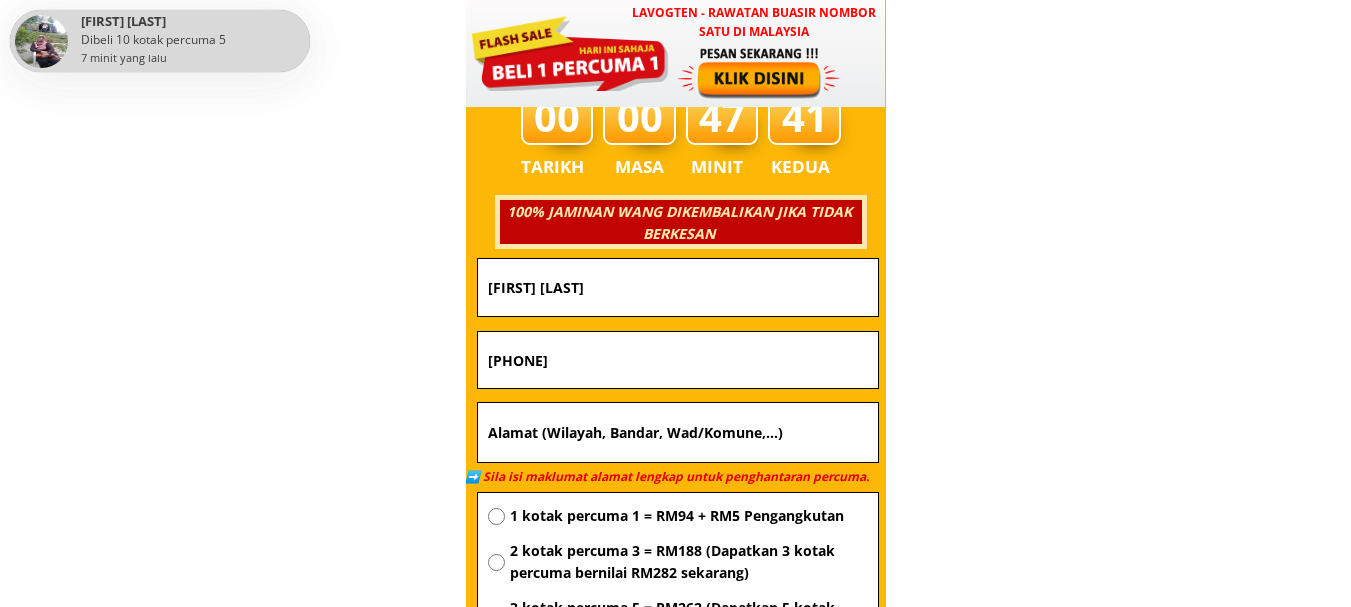 type on "0198882494" 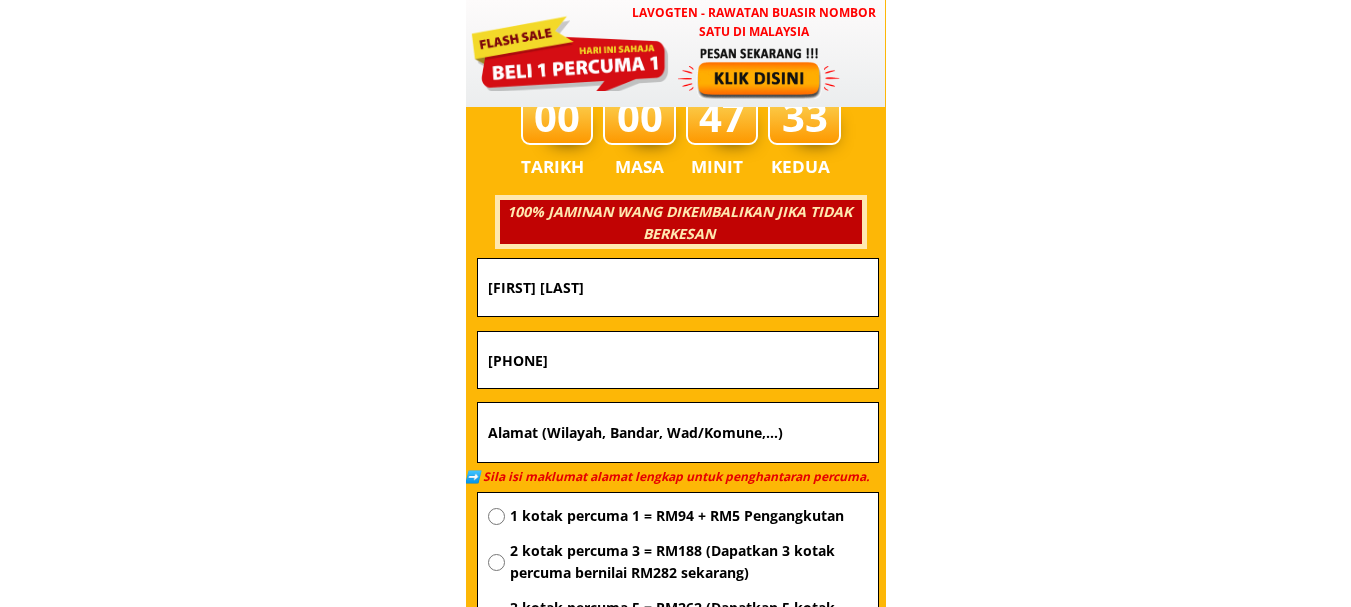 click at bounding box center [678, 433] 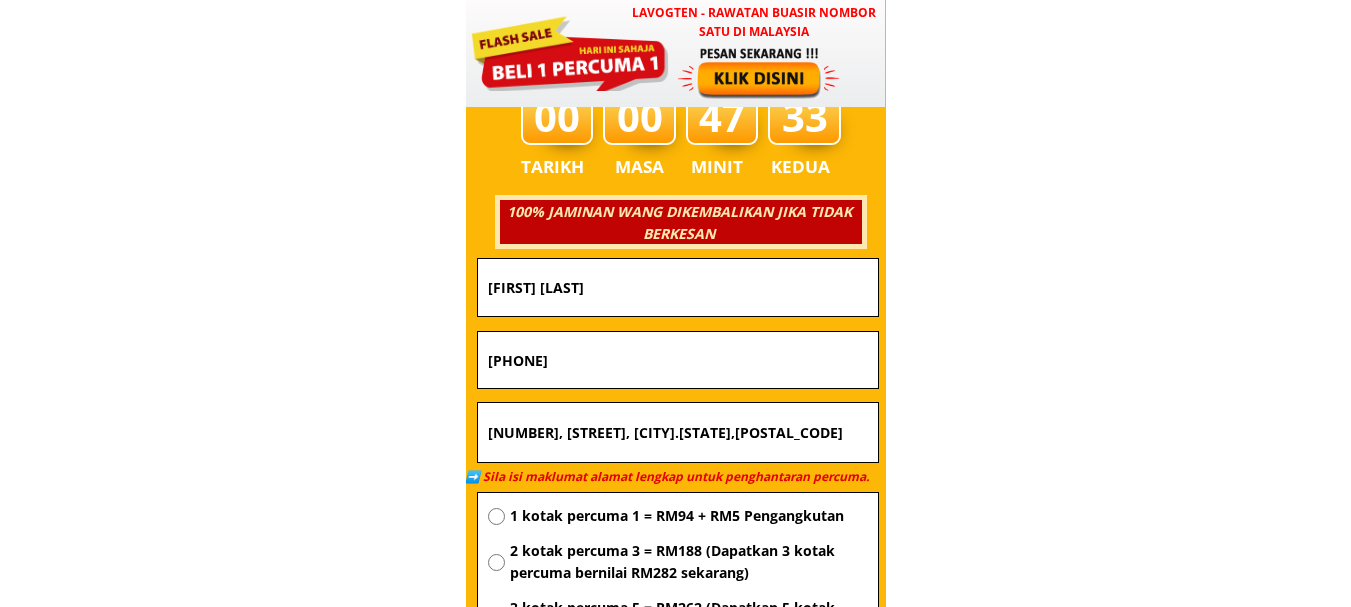 scroll, scrollTop: 0, scrollLeft: 17, axis: horizontal 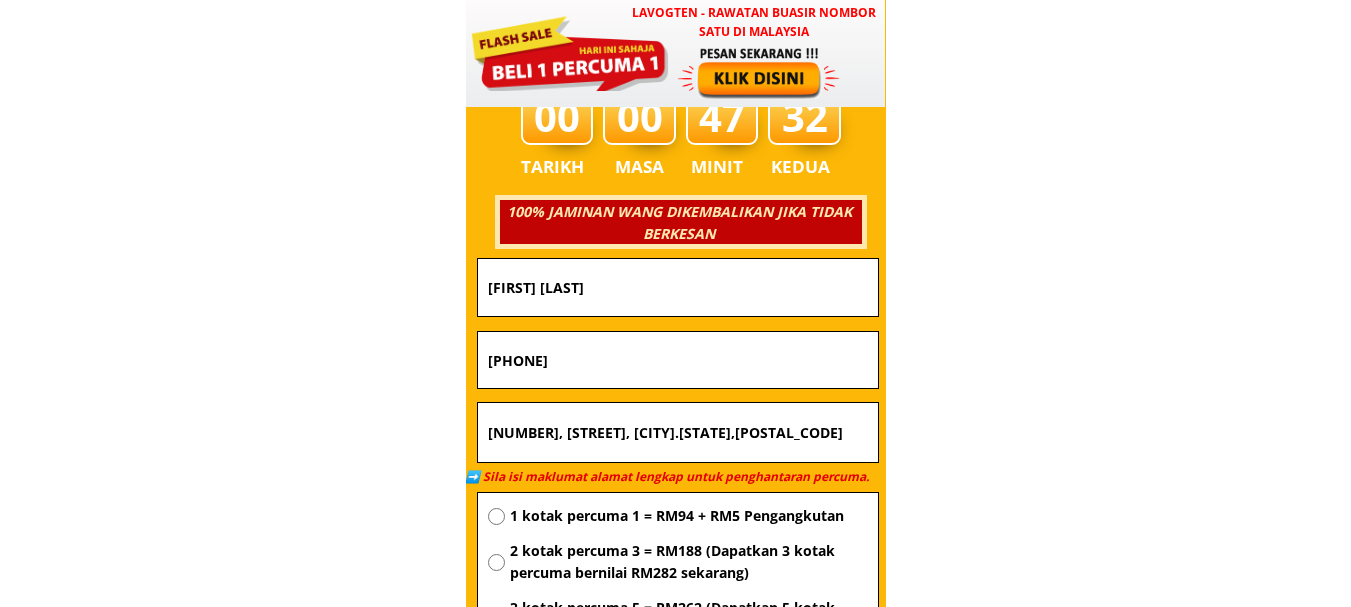 type on "20B, Lrg 52F Jln Tun Ahmad  ADRUCE, Sibu.Sarawak,96000" 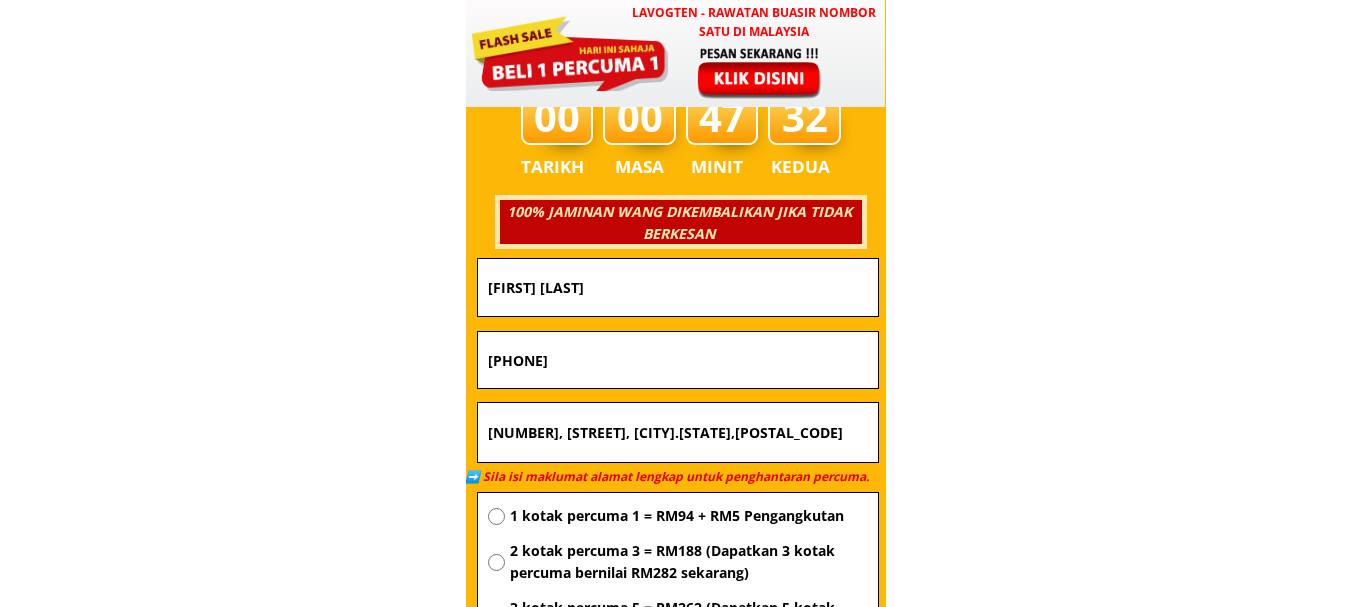 click on "0198882494" at bounding box center [678, 360] 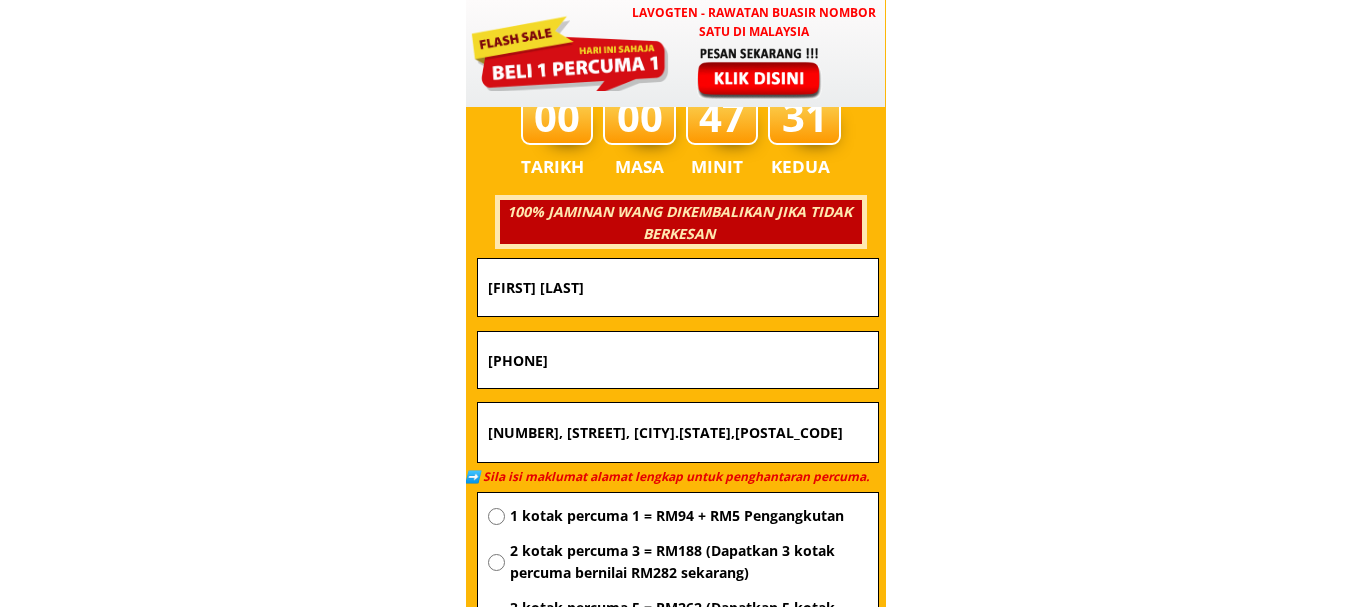 click on "1 kotak percuma 1 = RM94 + RM5 Pengangkutan" at bounding box center (689, 516) 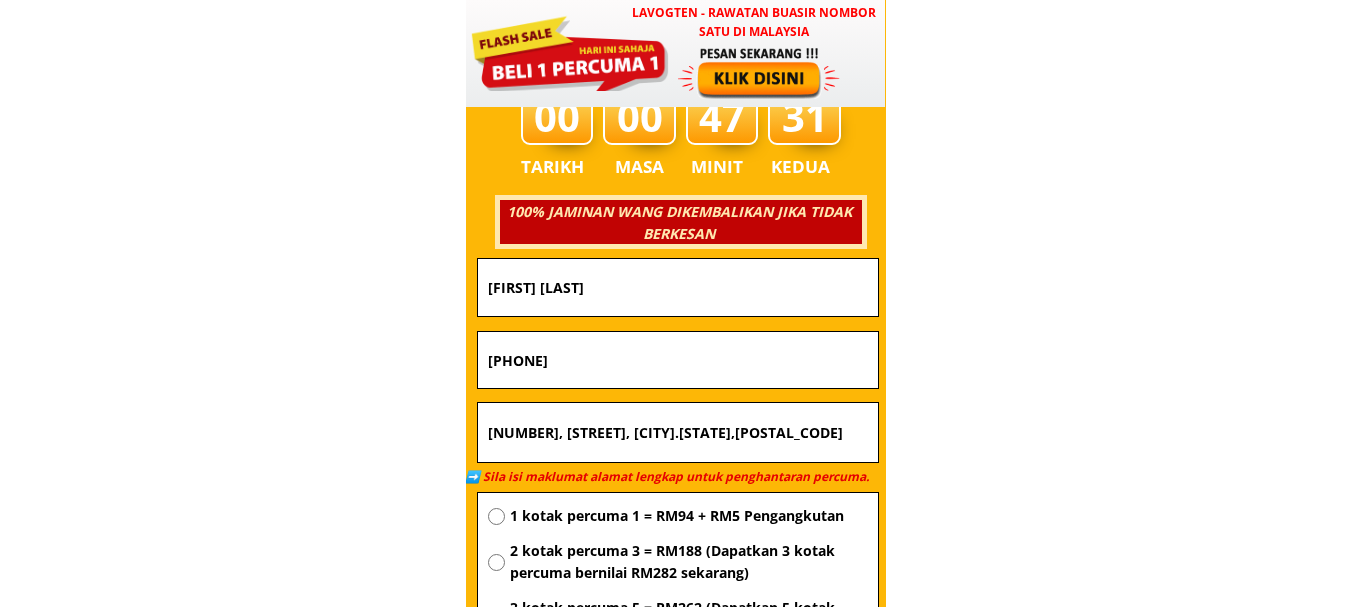 radio on "true" 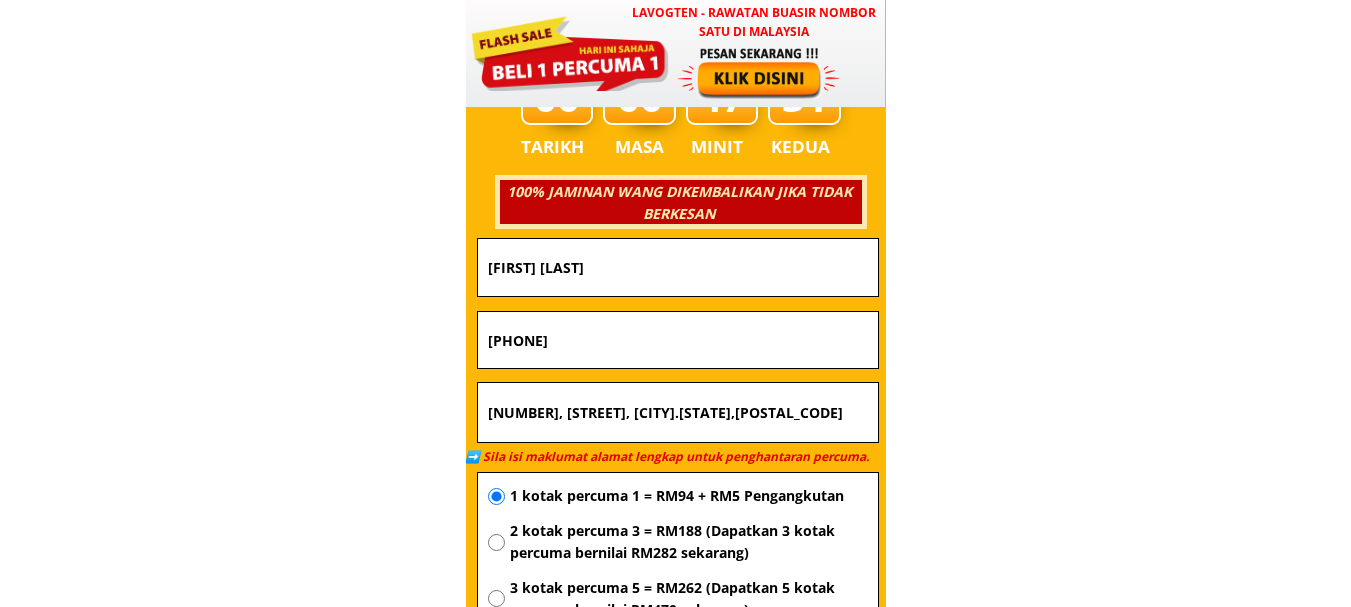 scroll, scrollTop: 7383, scrollLeft: 0, axis: vertical 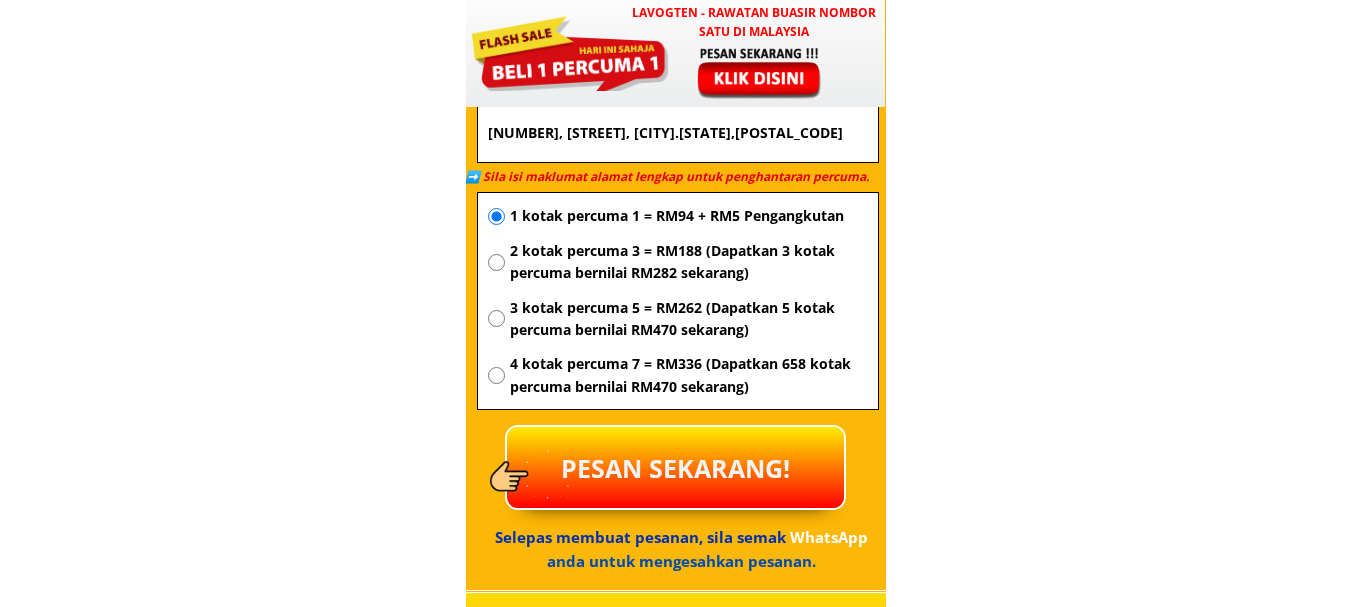 click on "PESAN SEKARANG!" at bounding box center [675, 467] 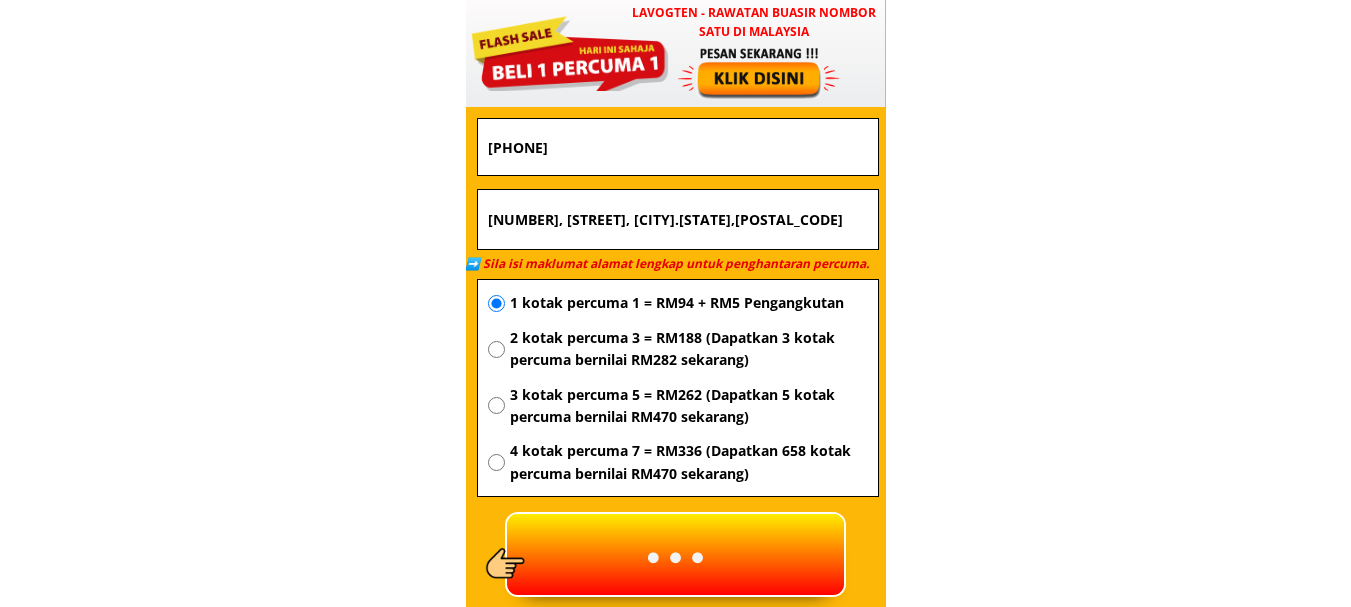 scroll, scrollTop: 7483, scrollLeft: 0, axis: vertical 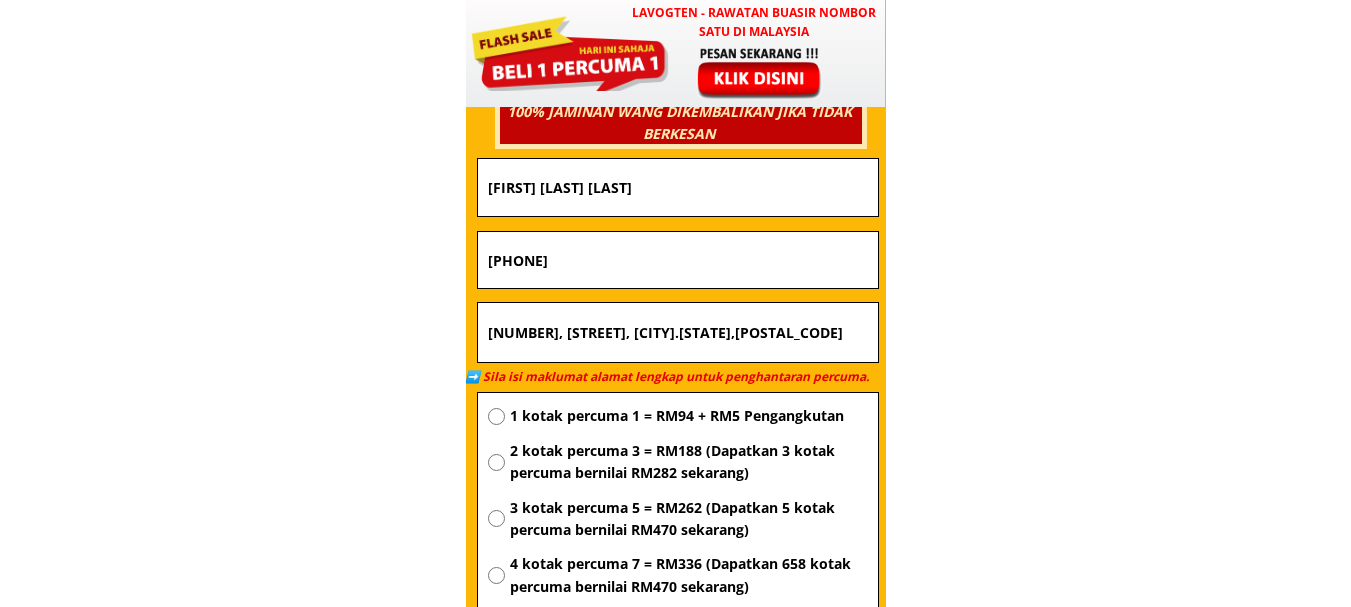 click on "[FIRST] [LAST] to" at bounding box center [678, 187] 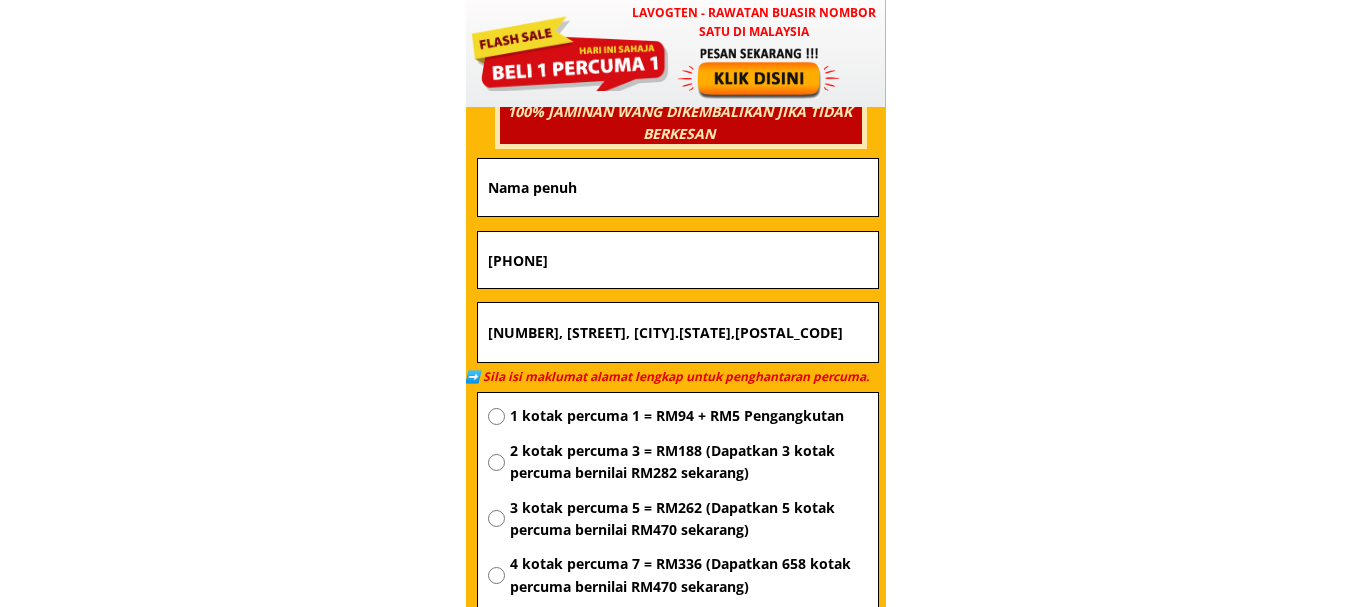type 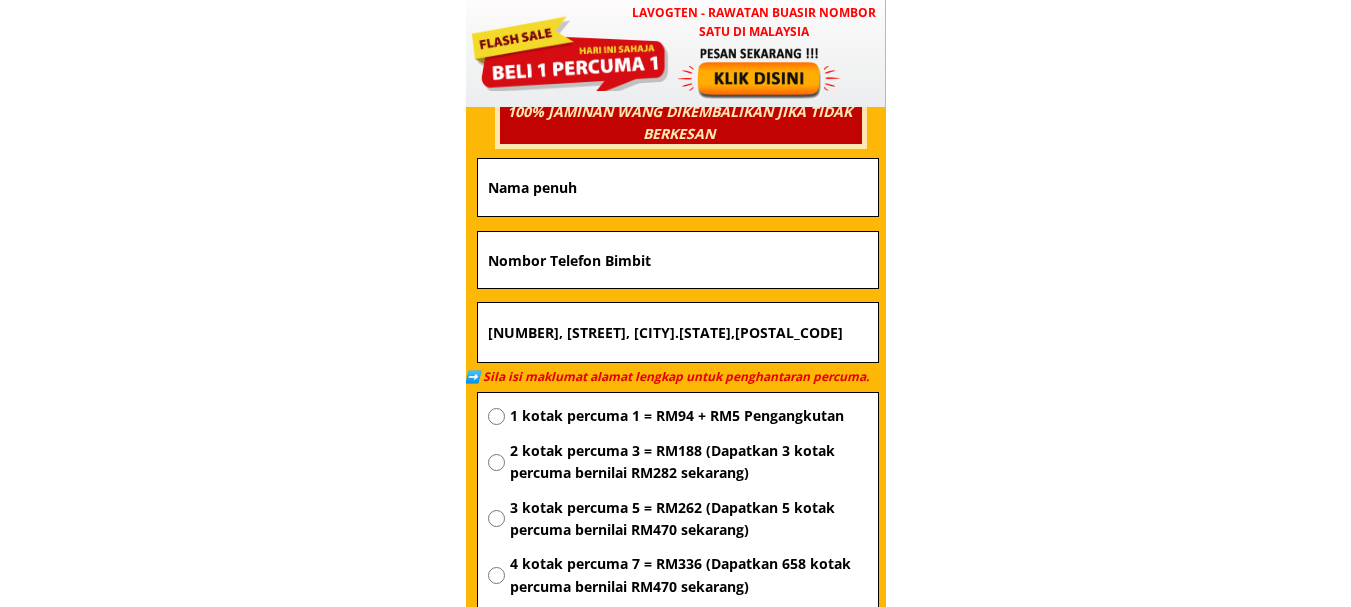 type 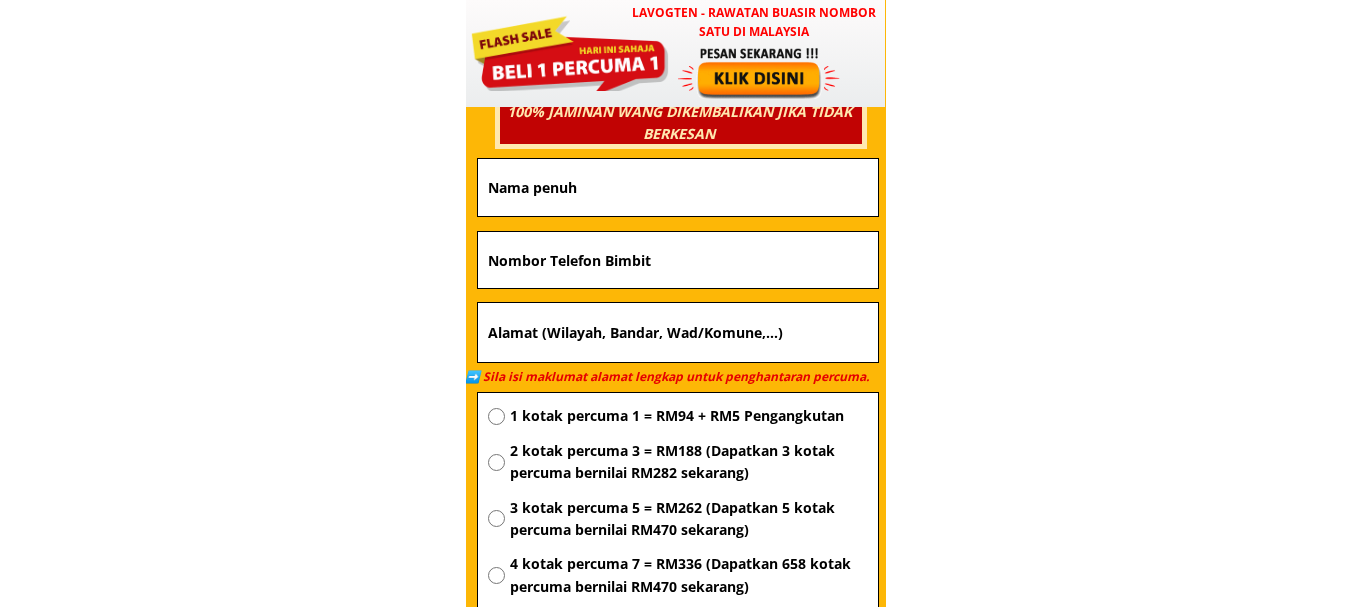 type 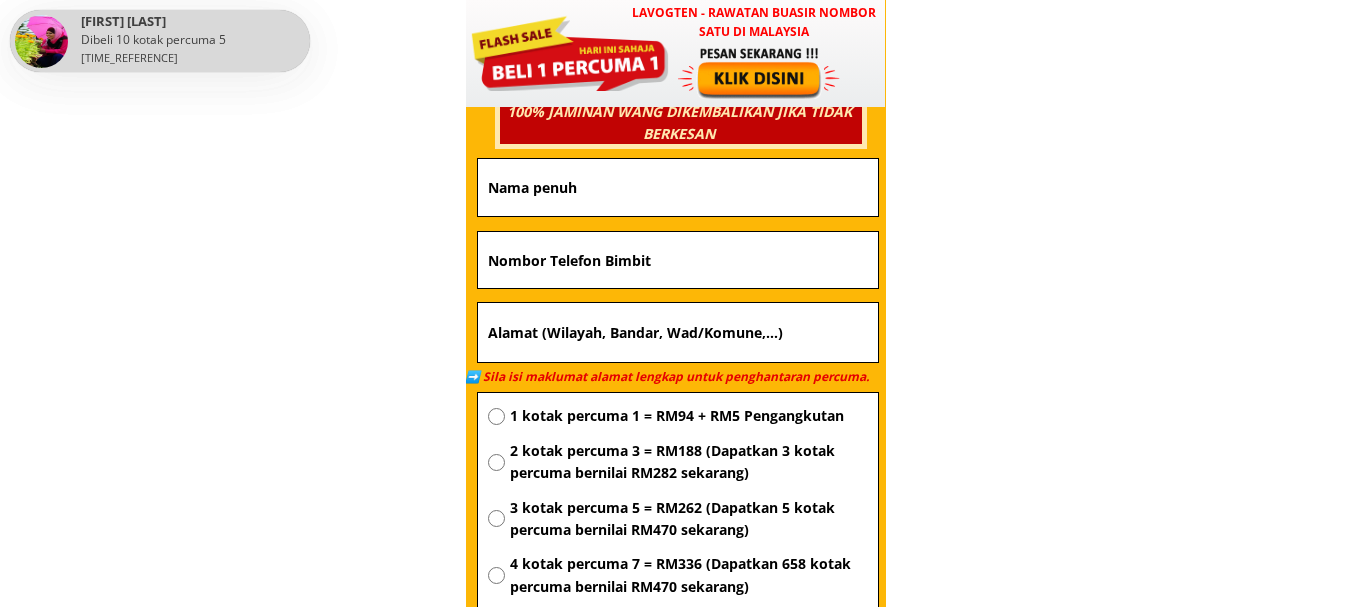 click at bounding box center (678, 187) 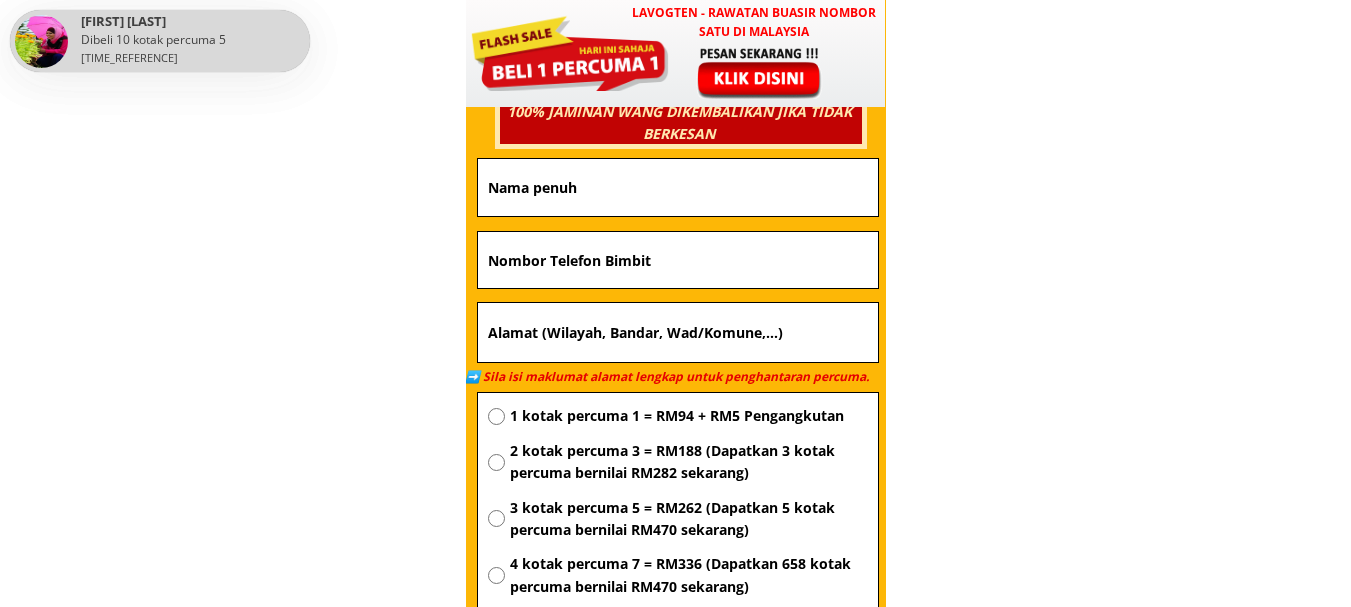 paste on "Mohd Nasir bin Basri" 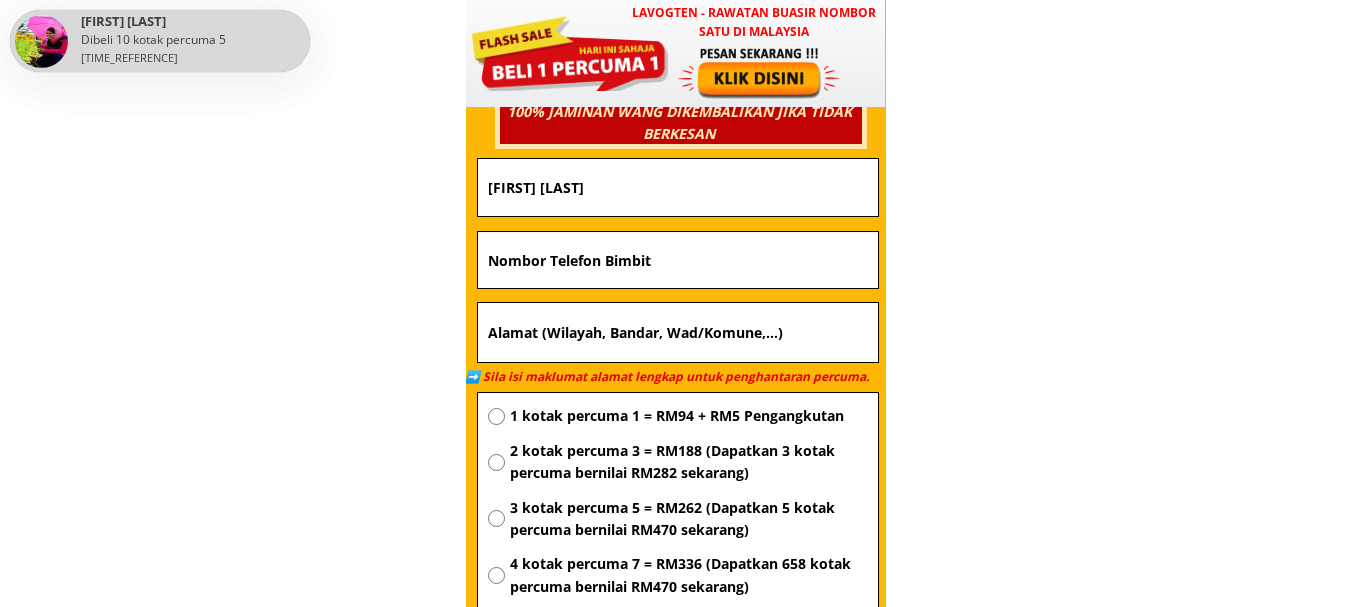 type on "Mohd Nasir bin Basri" 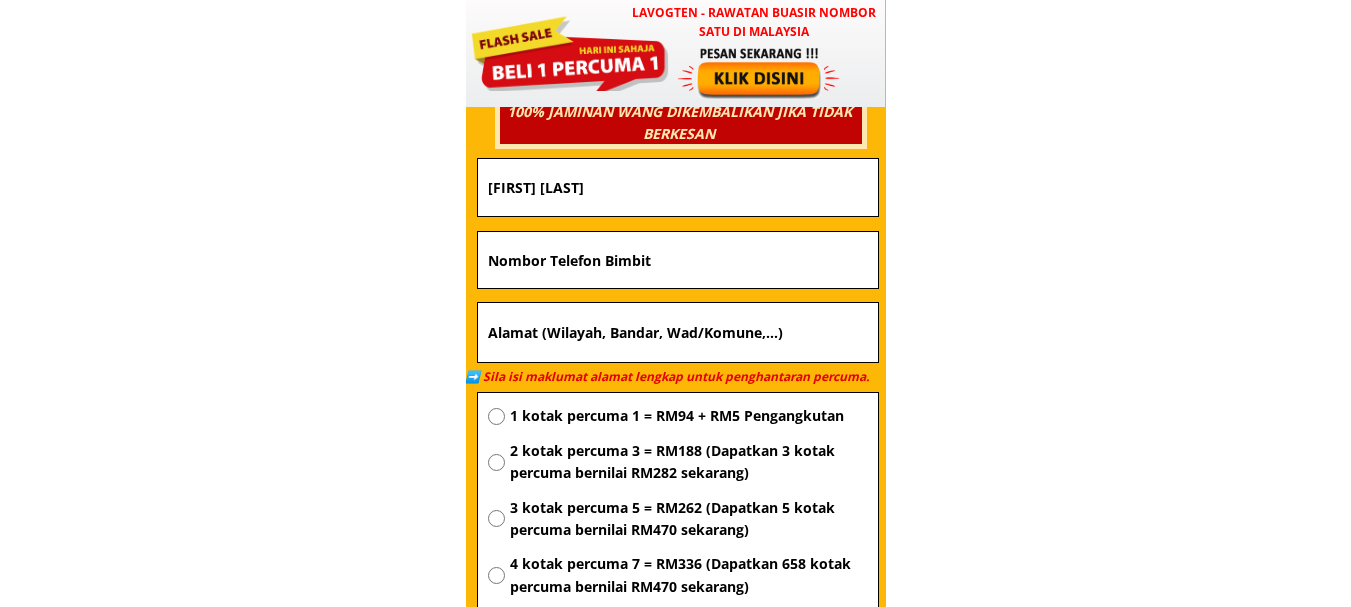 click at bounding box center [678, 260] 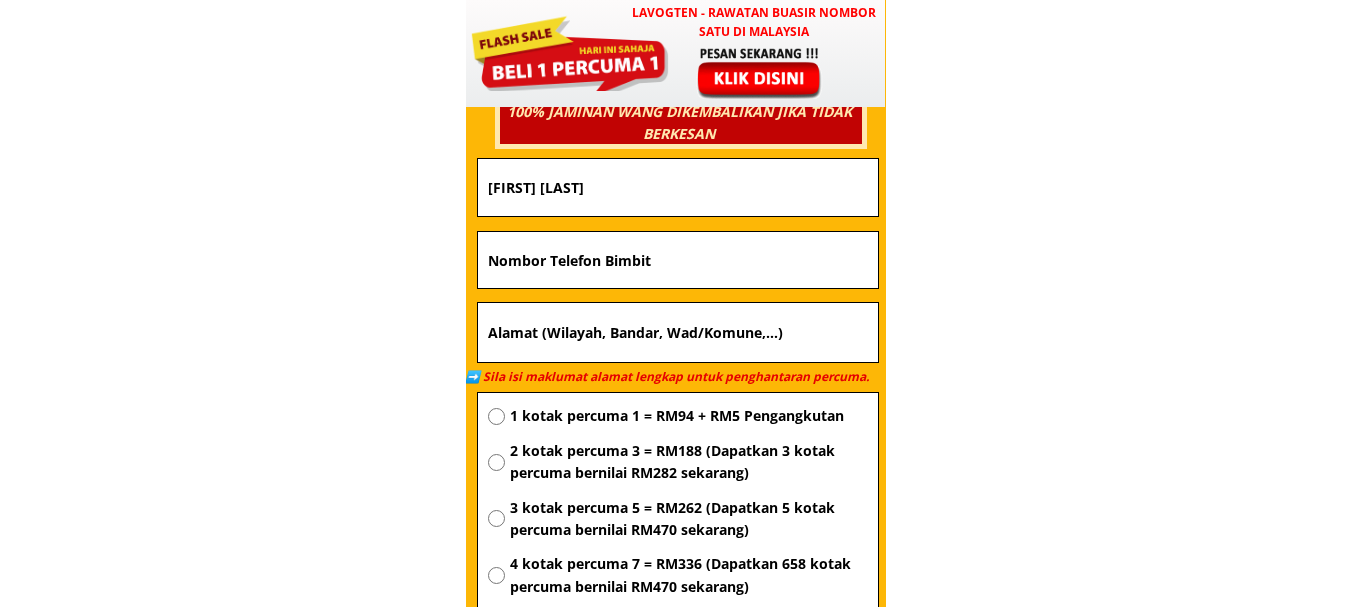paste on "0109095459" 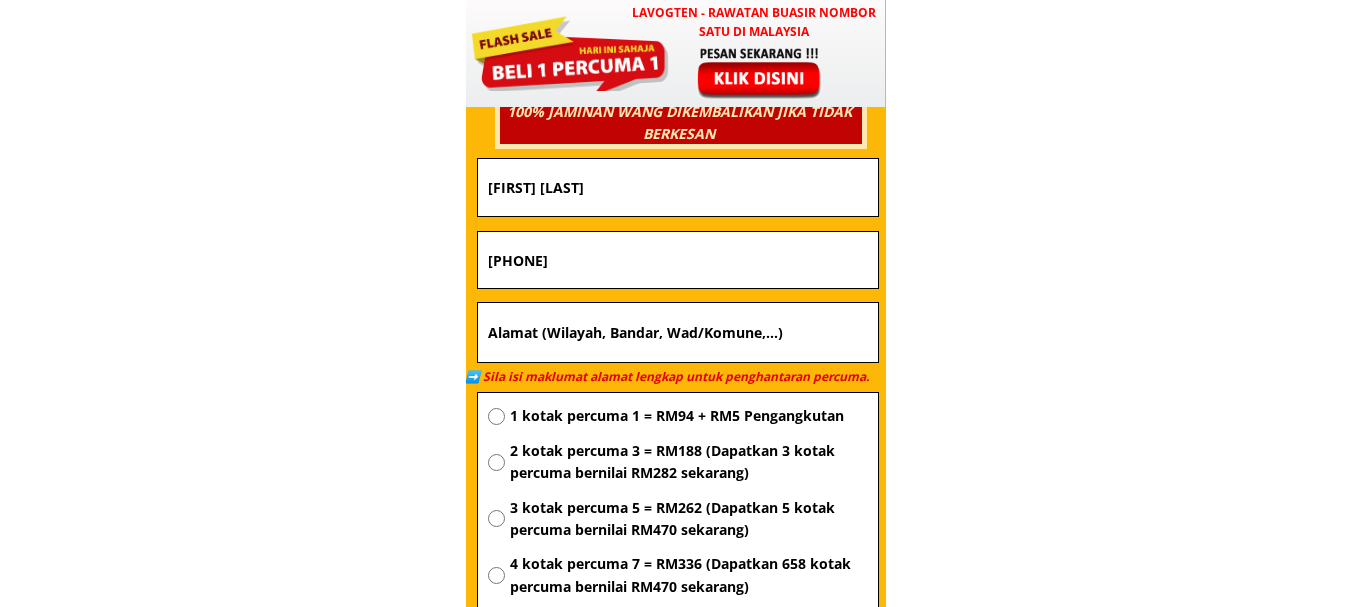 type on "0109095459" 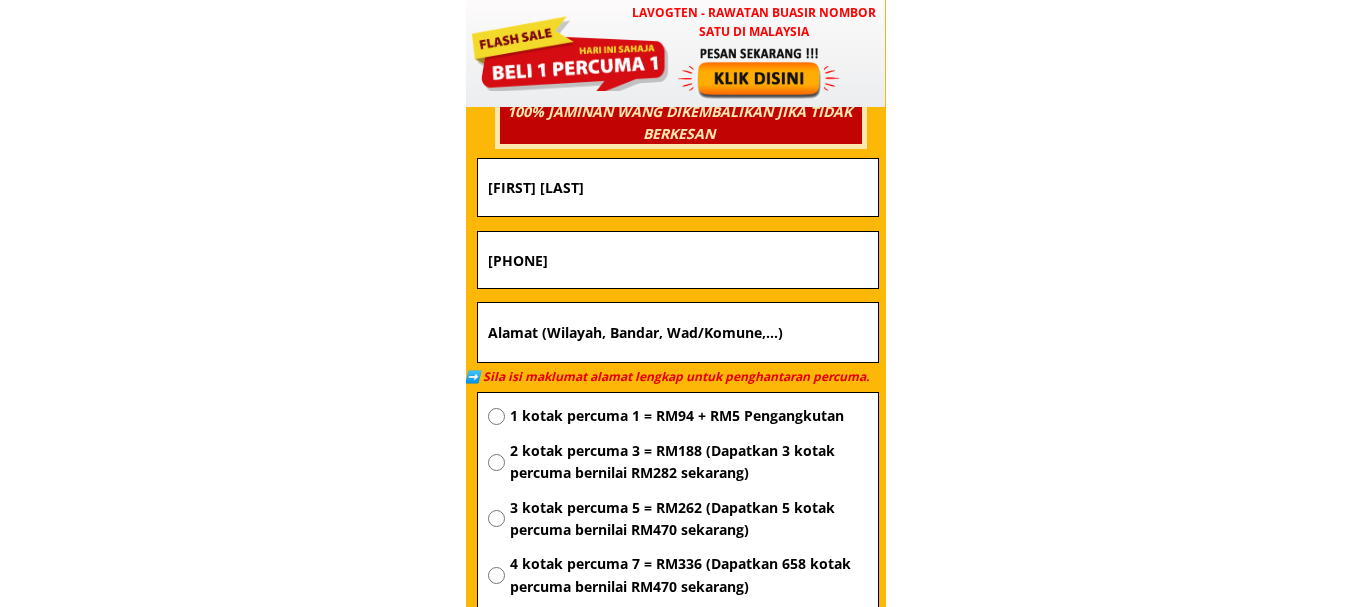 paste on "0109095459" 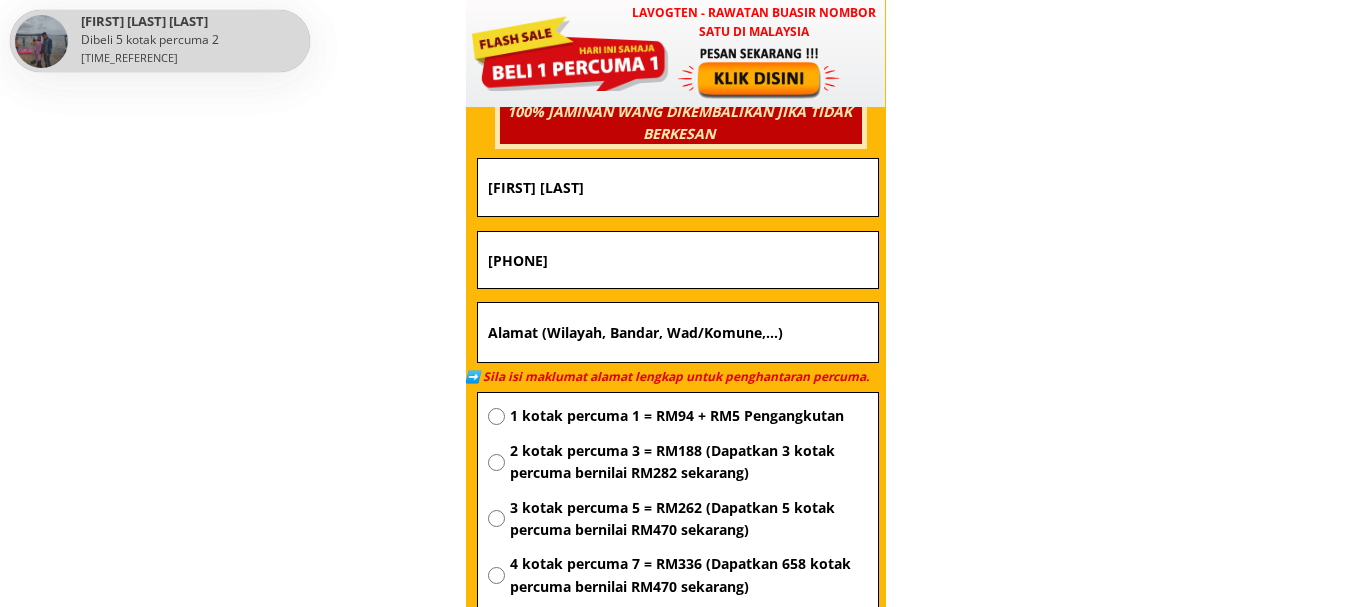 click at bounding box center (678, 333) 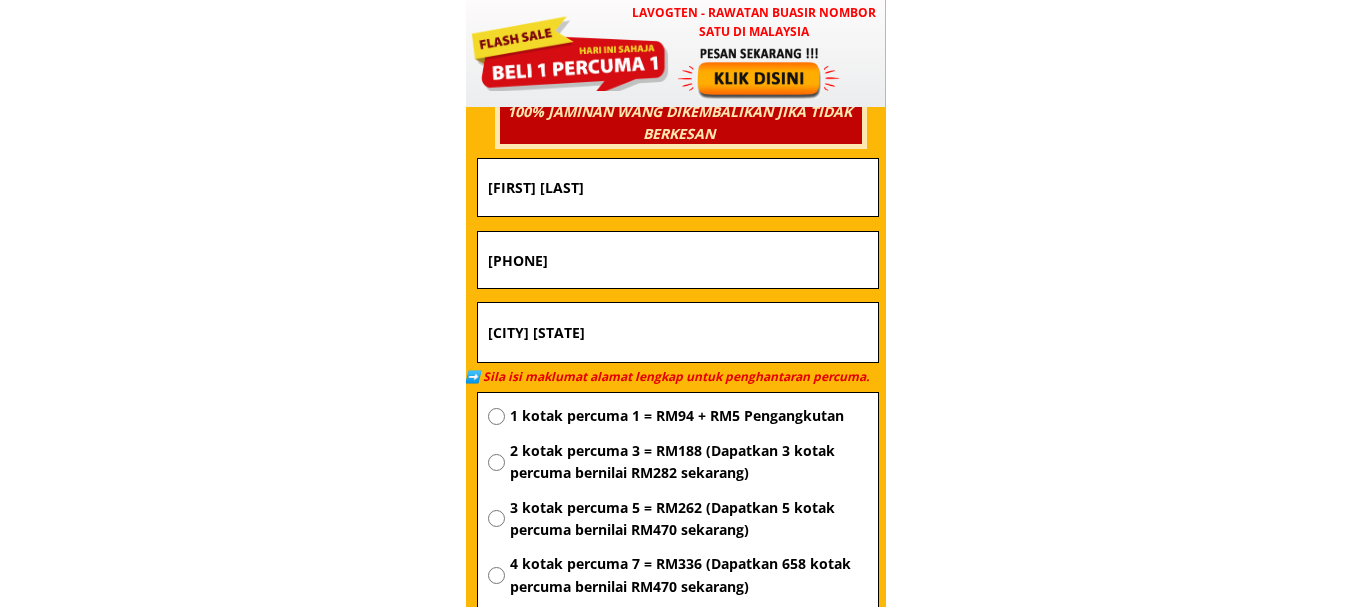 type on "[CITY] [STATE]" 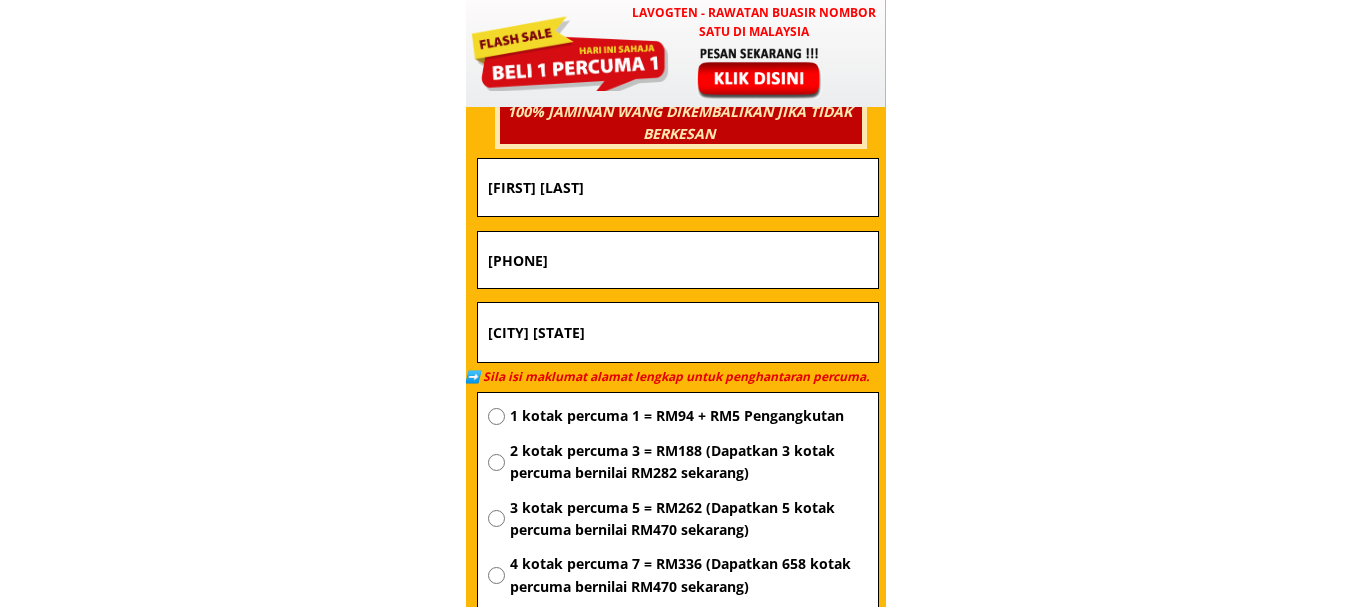 click on "1 kotak percuma 1 = RM94 + RM5 Pengangkutan" at bounding box center (689, 416) 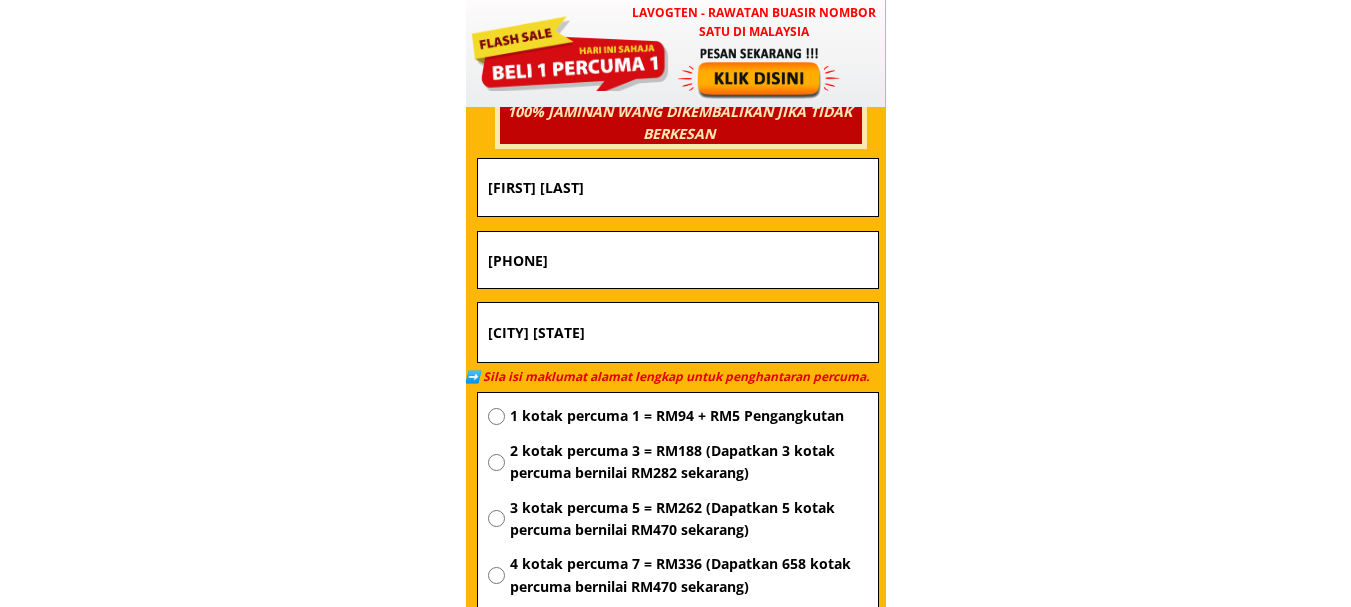 radio on "true" 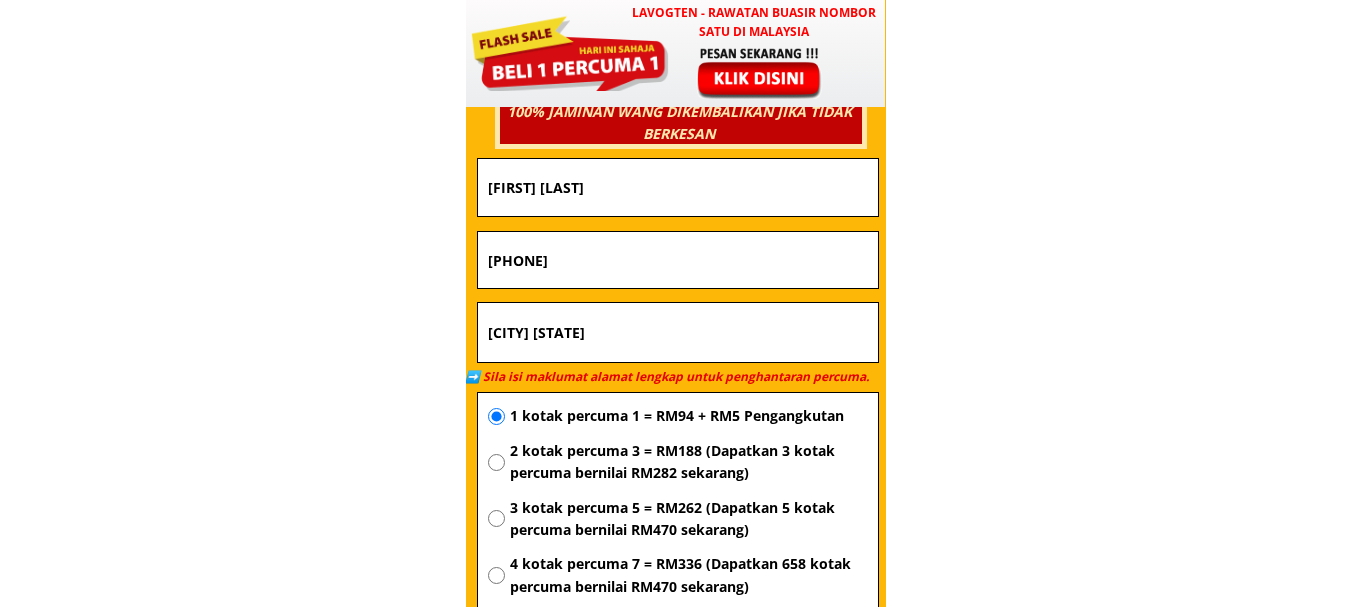 scroll, scrollTop: 7583, scrollLeft: 0, axis: vertical 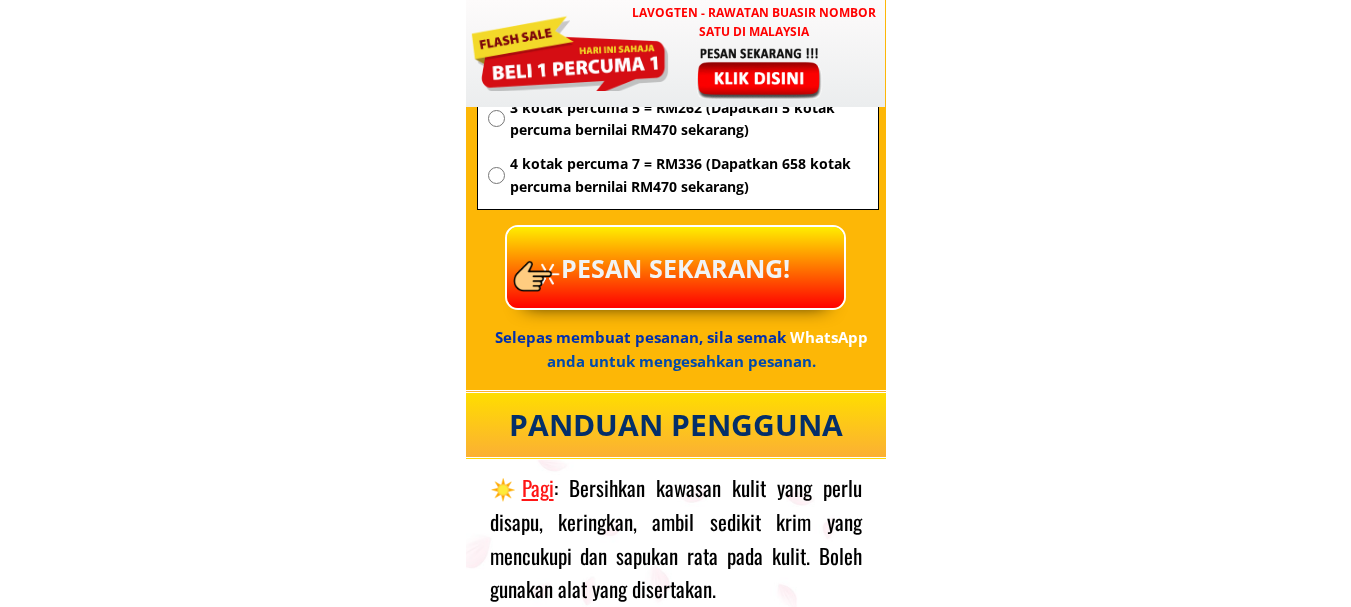 click on "PESAN SEKARANG!" at bounding box center (675, 267) 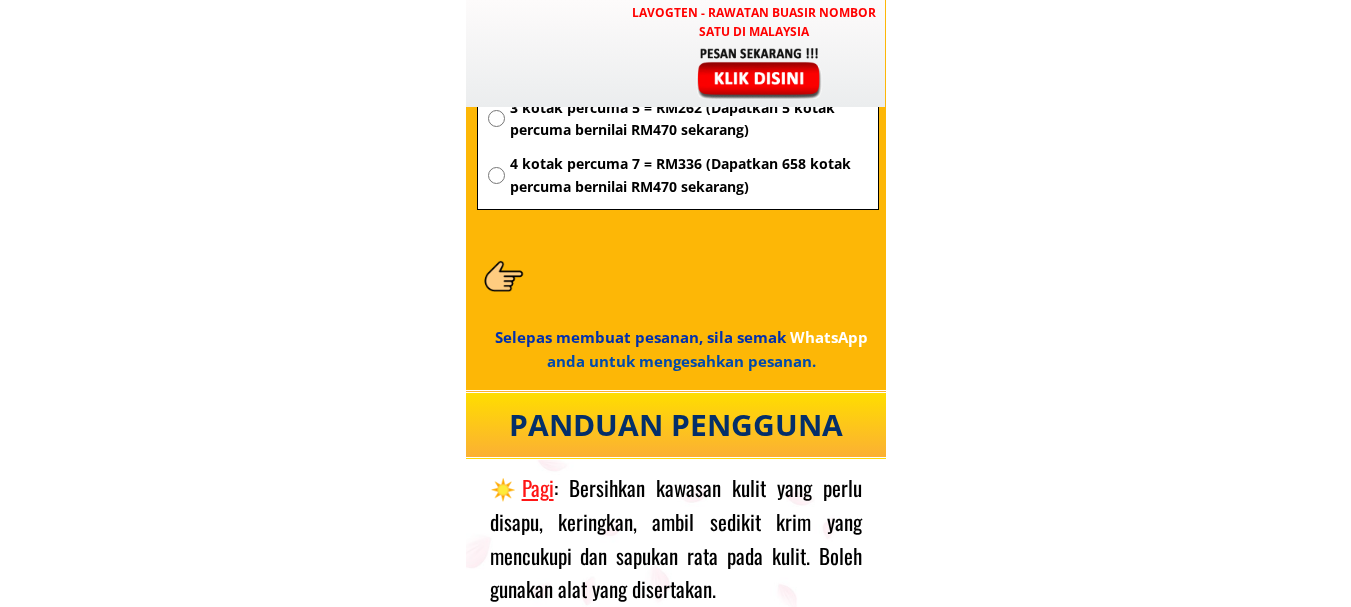 scroll, scrollTop: 7455, scrollLeft: 0, axis: vertical 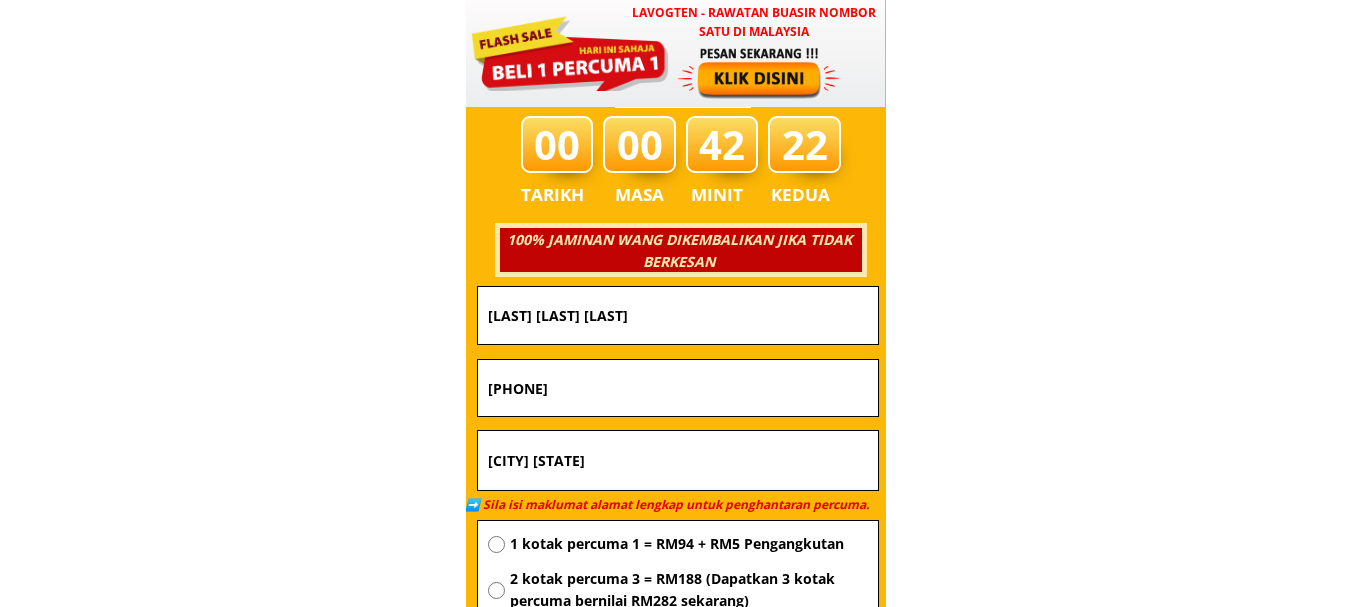 click on "Mohd Nasir bin Basri" at bounding box center [678, 315] 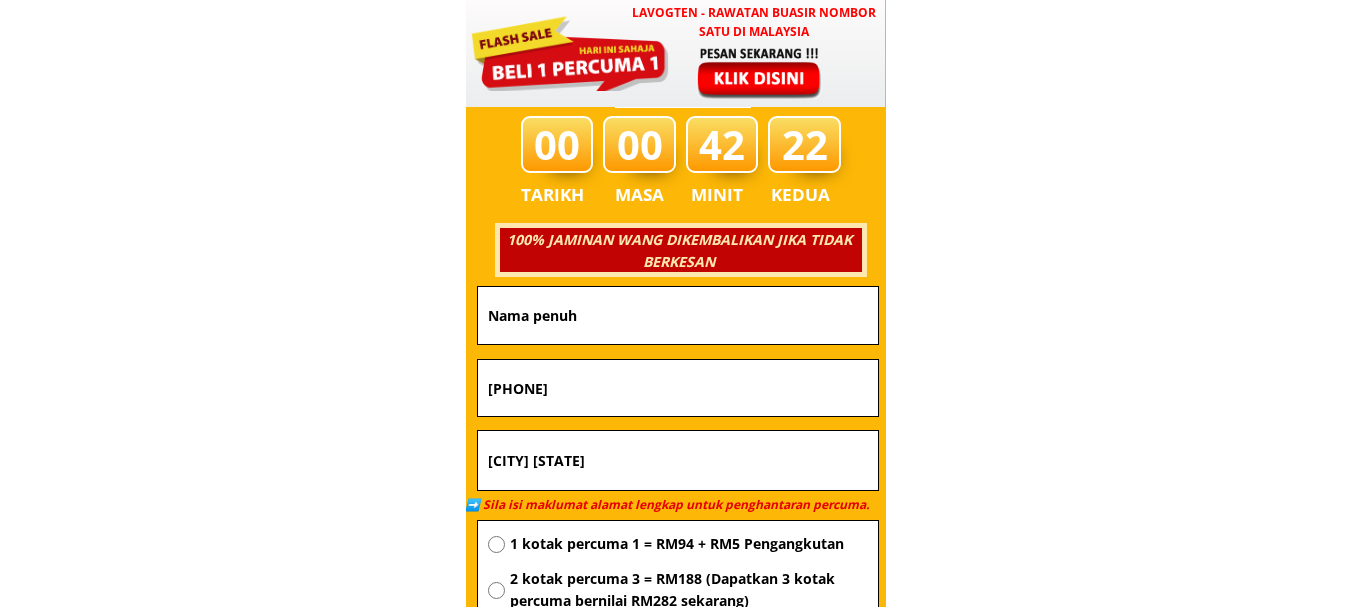 type 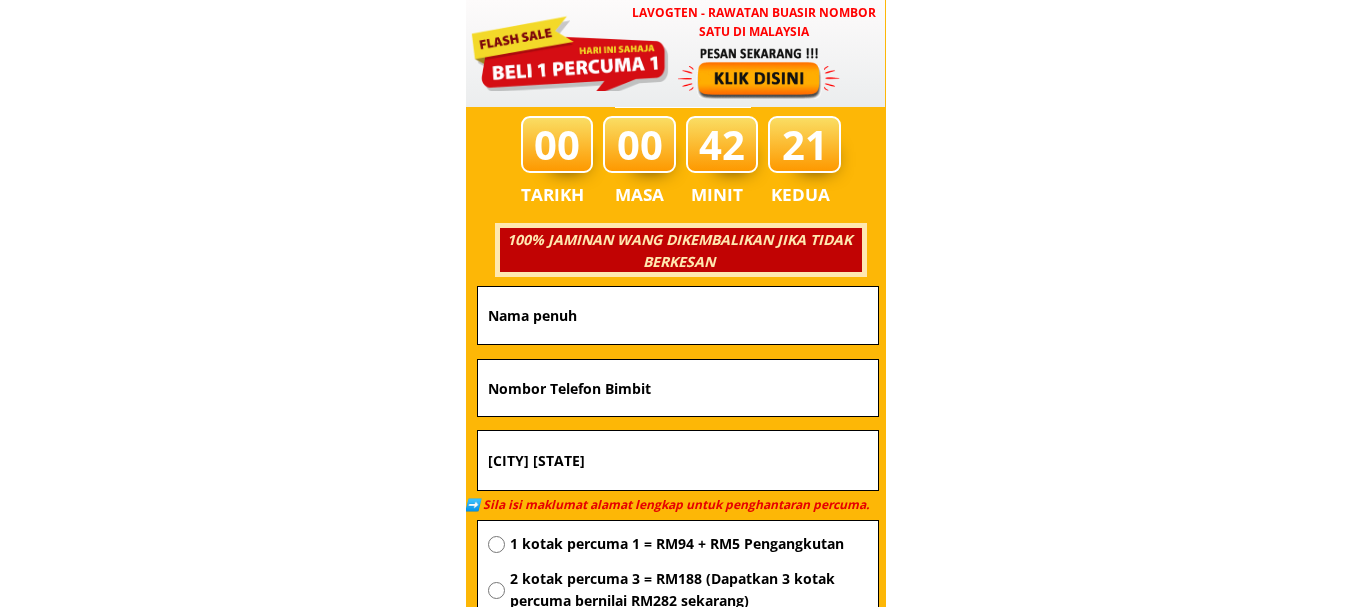 type 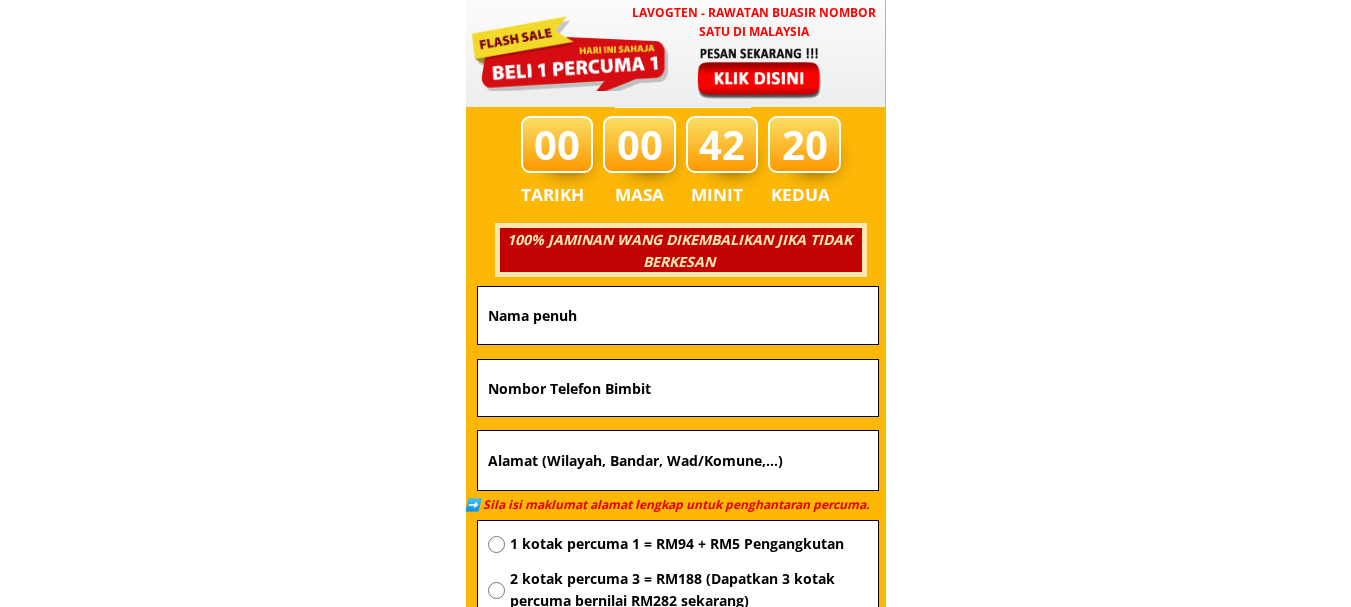 type 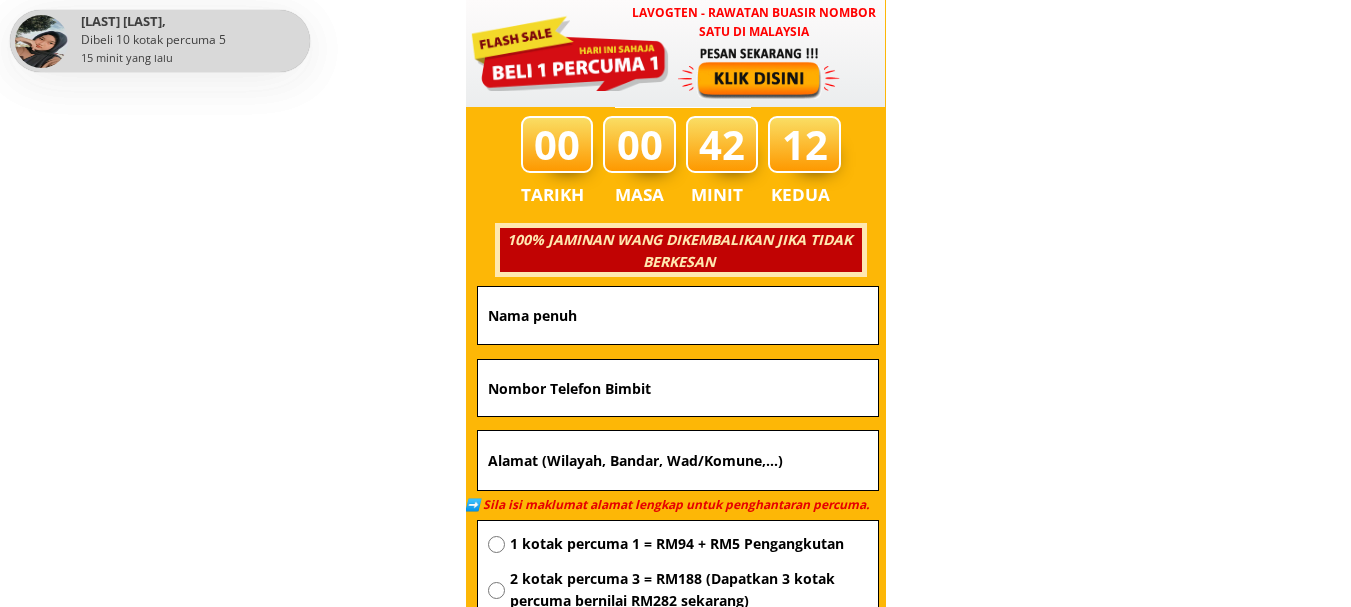 click at bounding box center (678, 315) 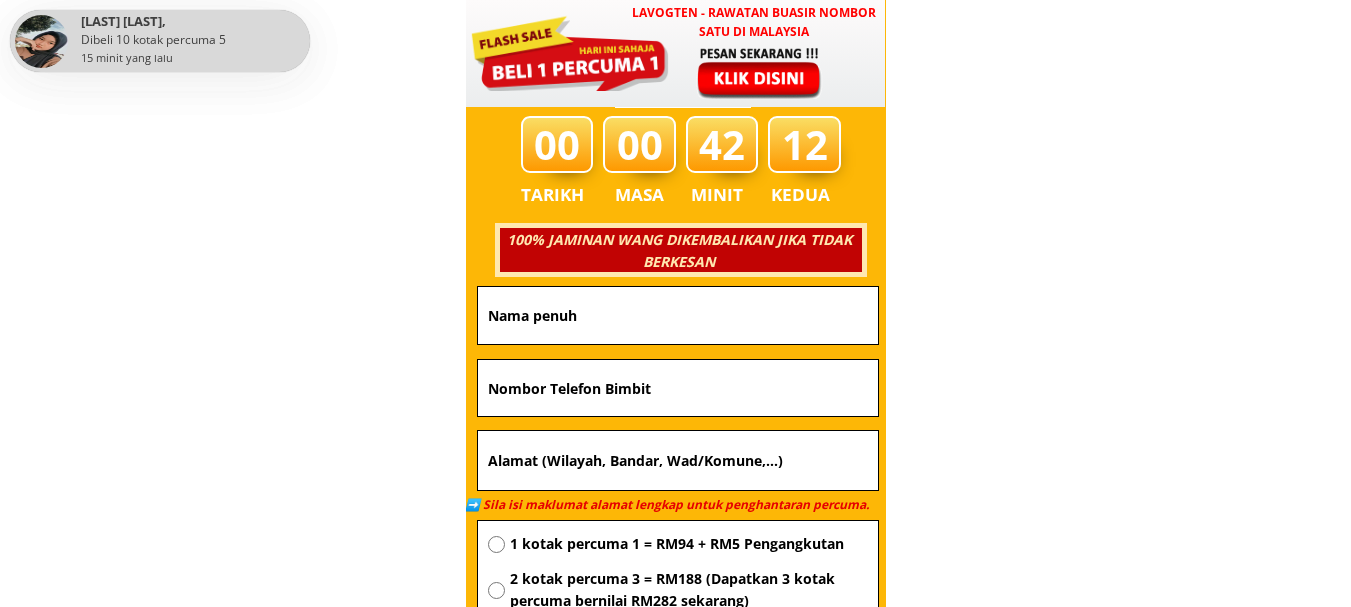 paste on "Fadlilah" 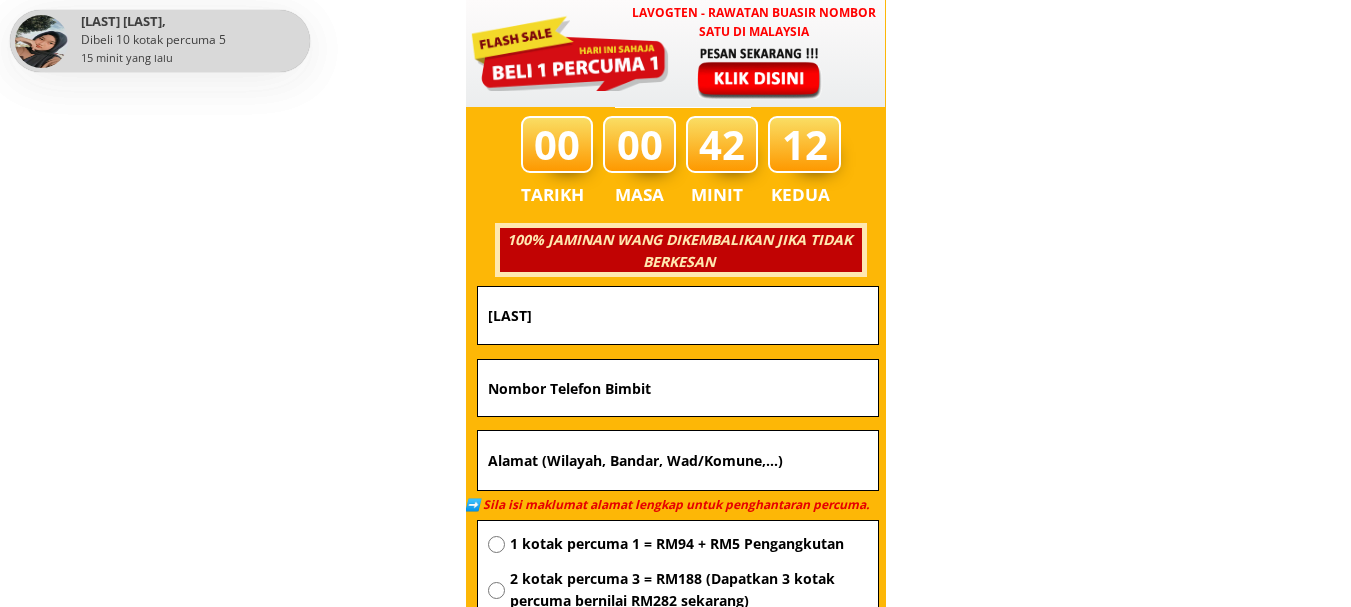 type on "Fadlilah" 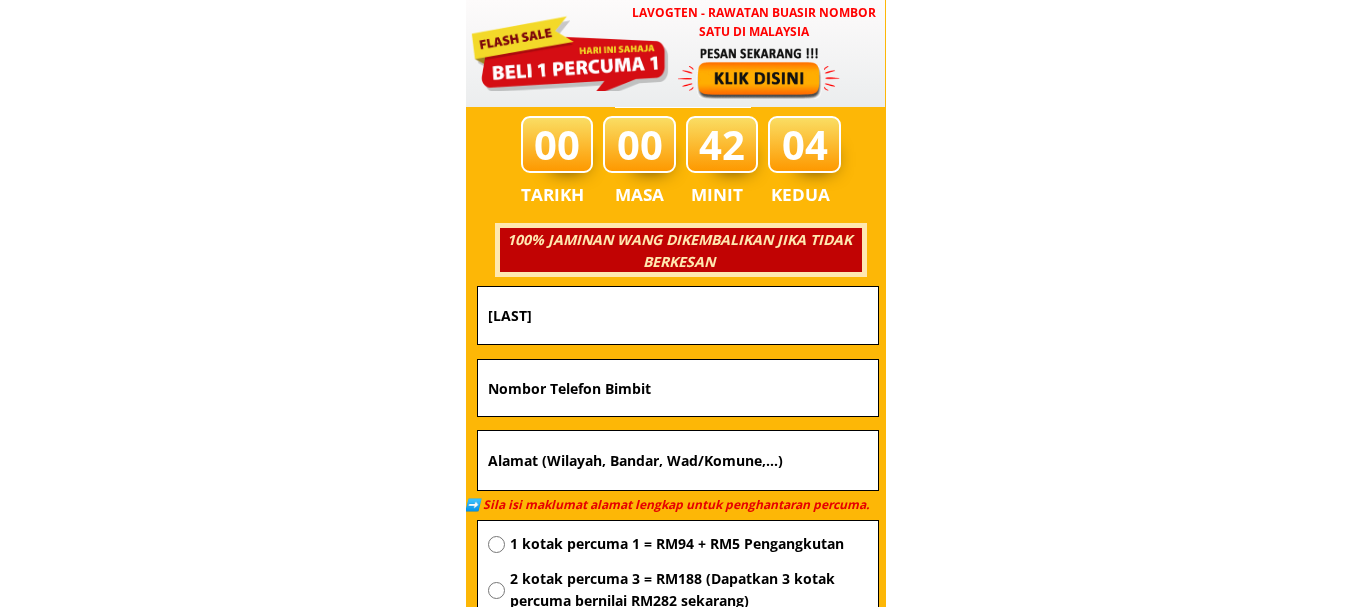 click at bounding box center (678, 388) 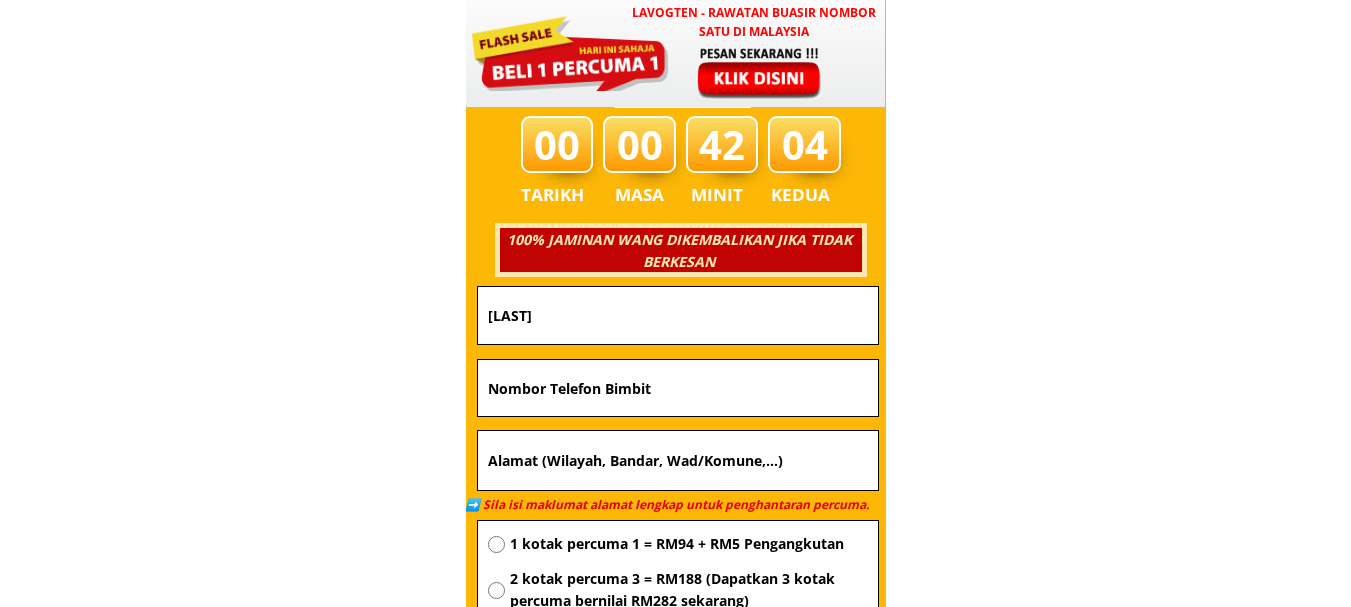 paste on "01110645168" 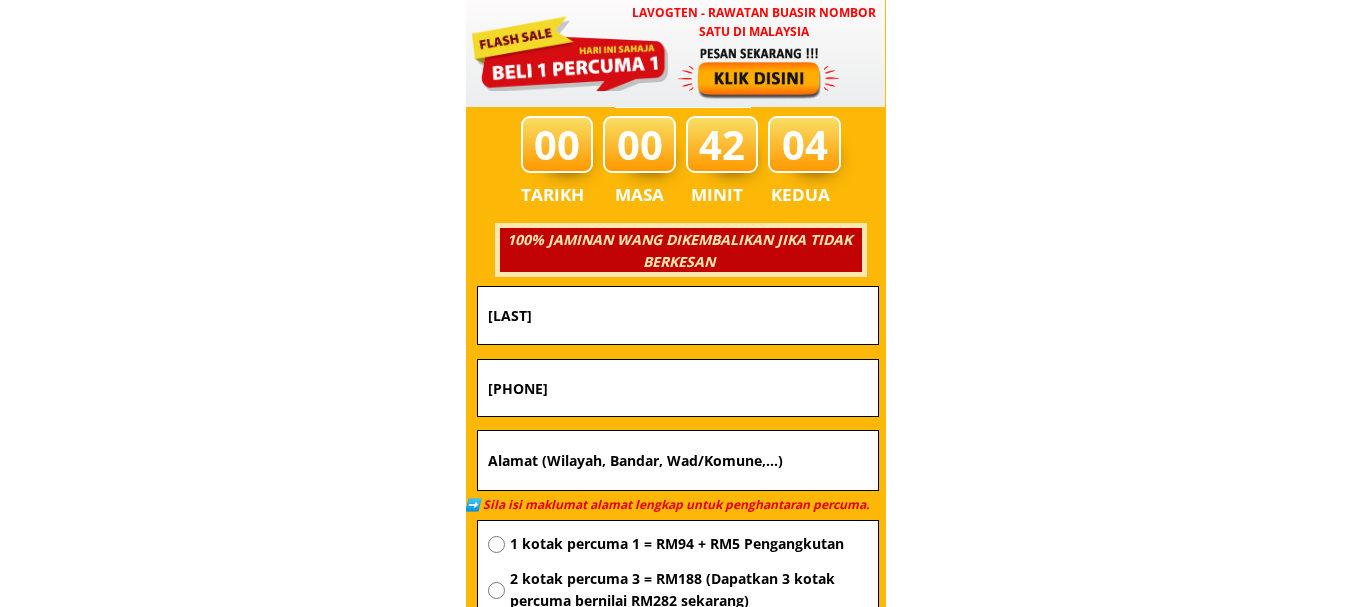 type on "01110645168" 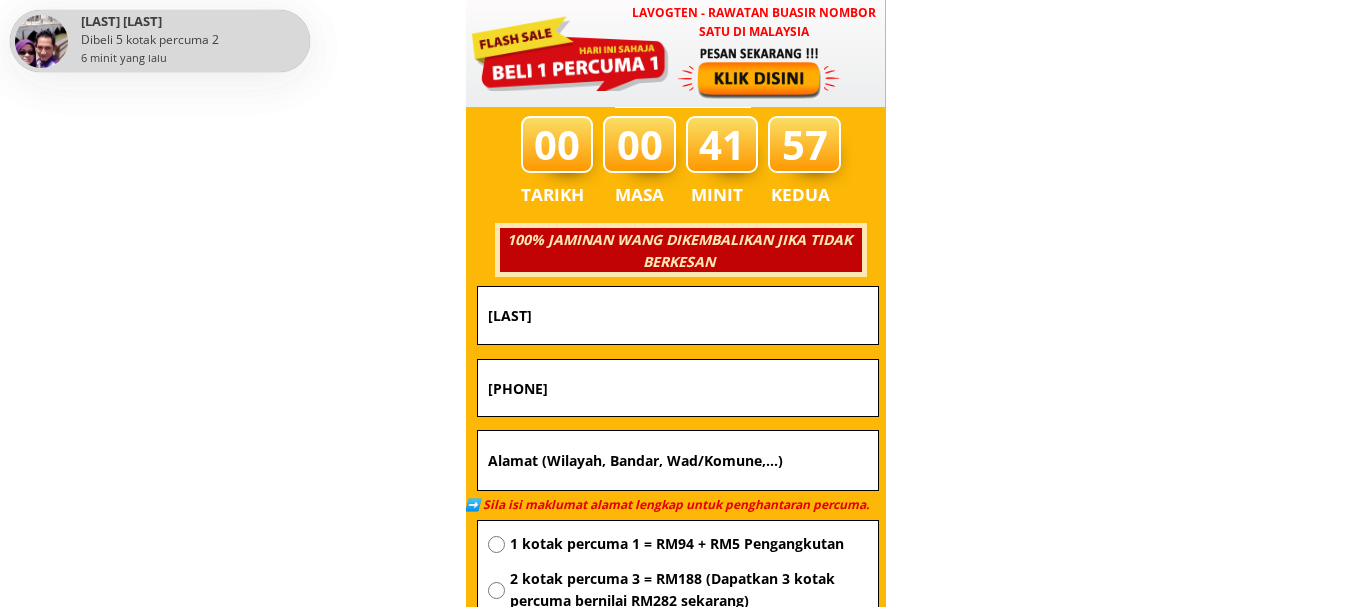click at bounding box center [678, 461] 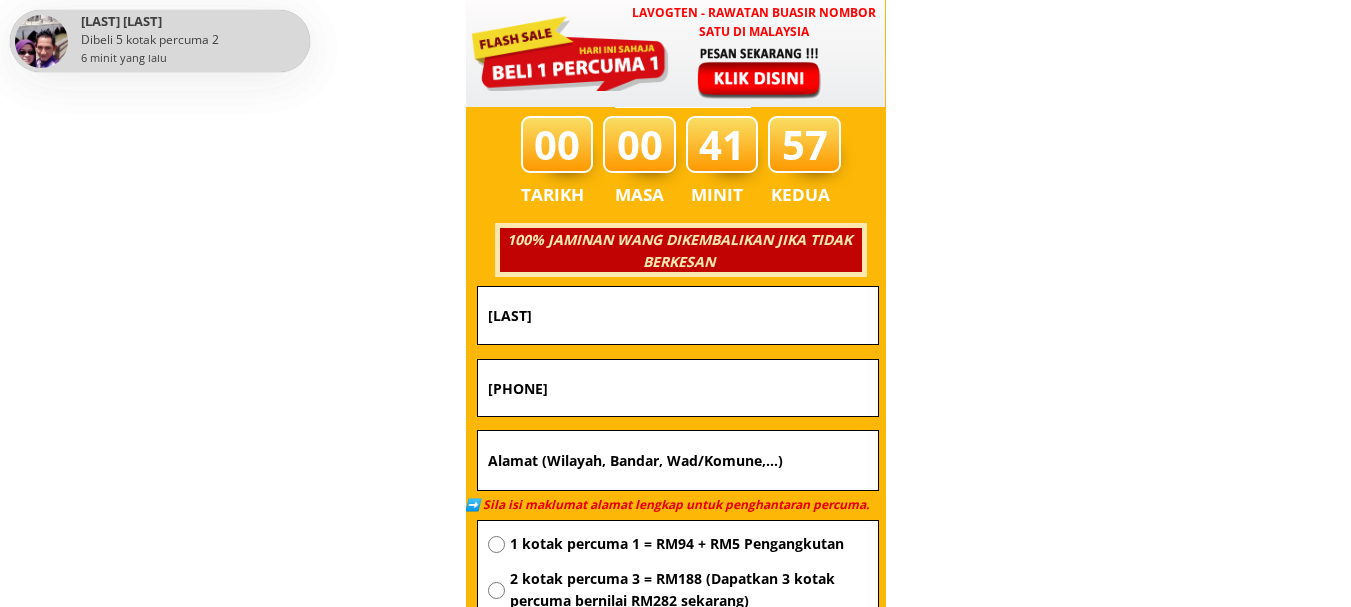 paste on "PD rea" 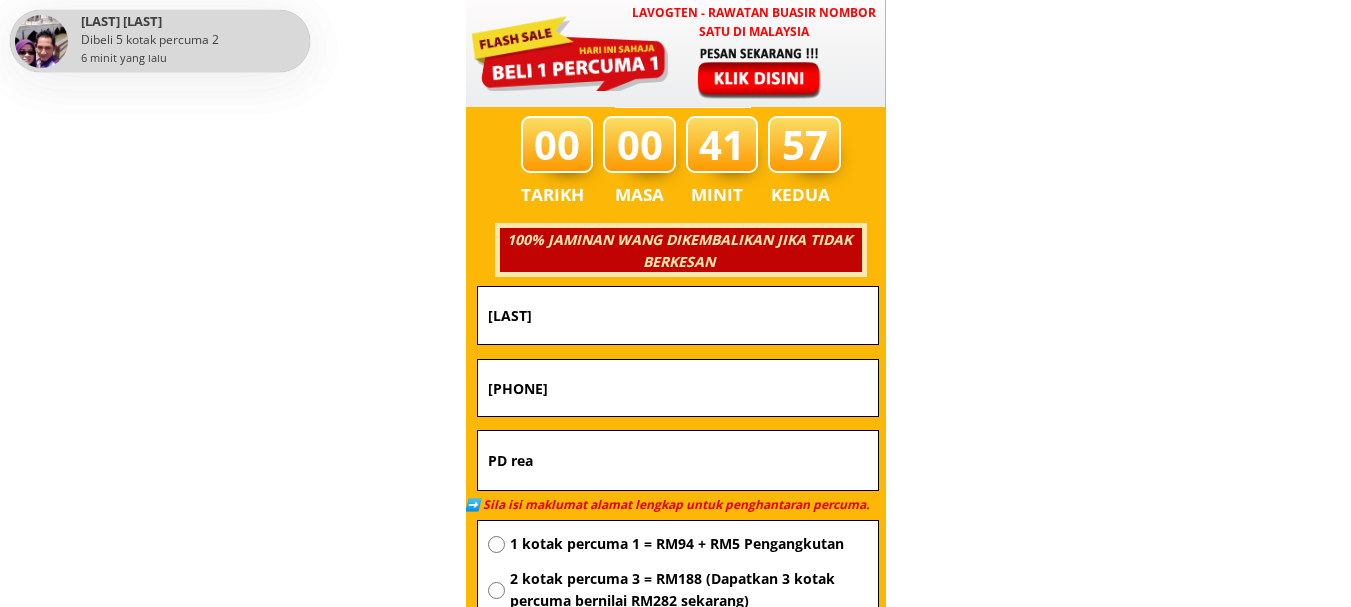 type on "PD rea" 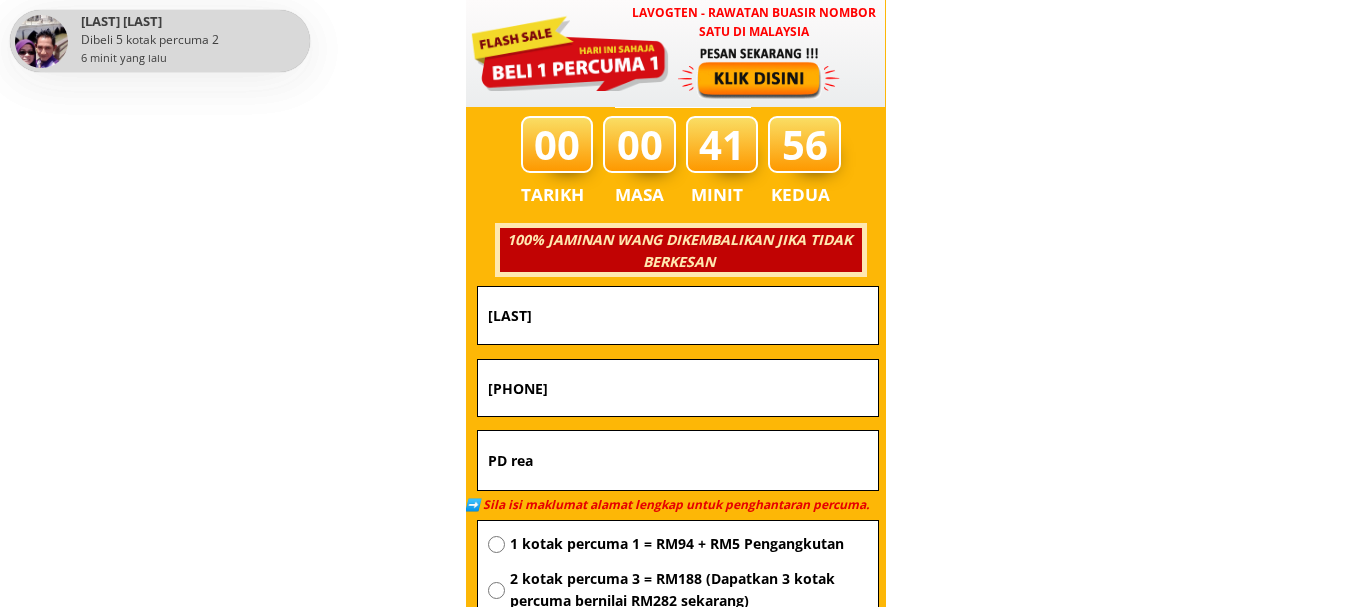 click on "2 kotak percuma 3 = RM188 (Dapatkan 3 kotak percuma bernilai RM282 sekarang)" at bounding box center [689, 590] 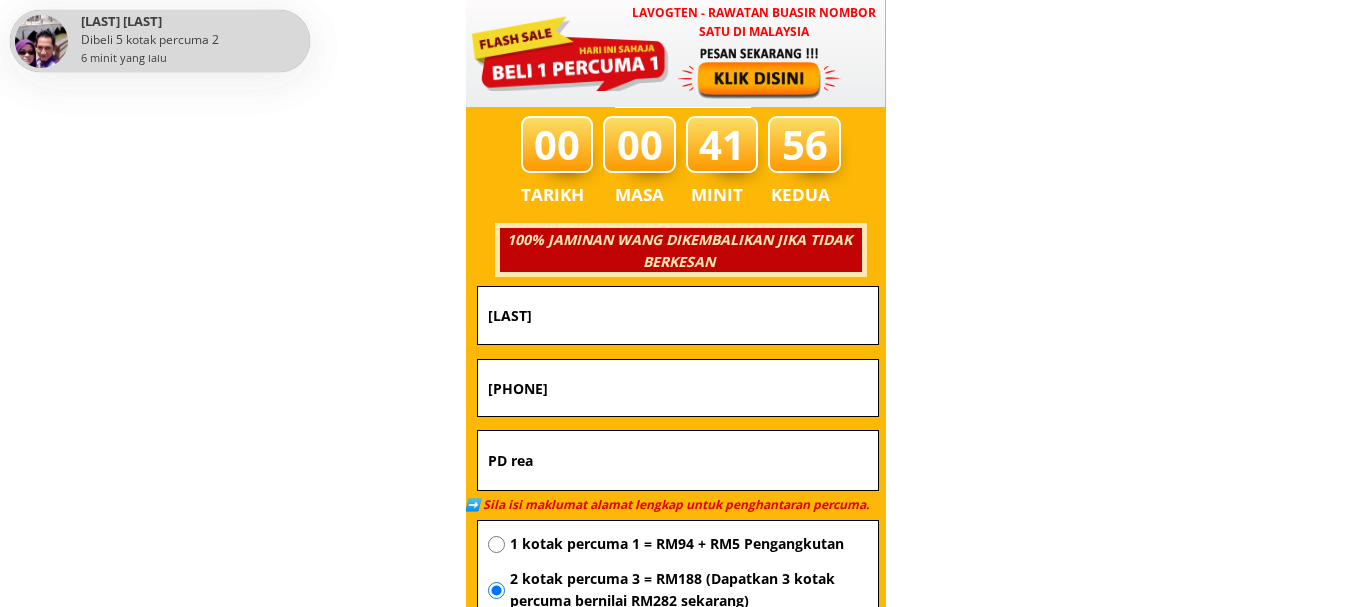 click on "1 kotak percuma 1 = RM94 + RM5 Pengangkutan" at bounding box center [689, 544] 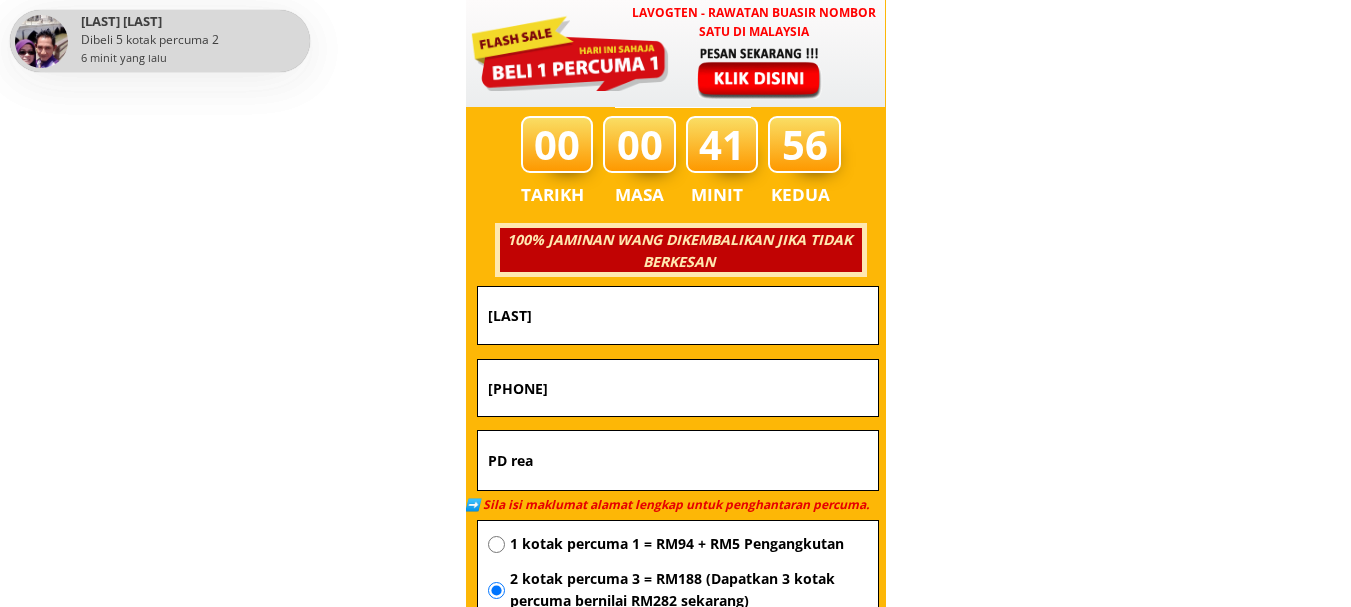 radio on "true" 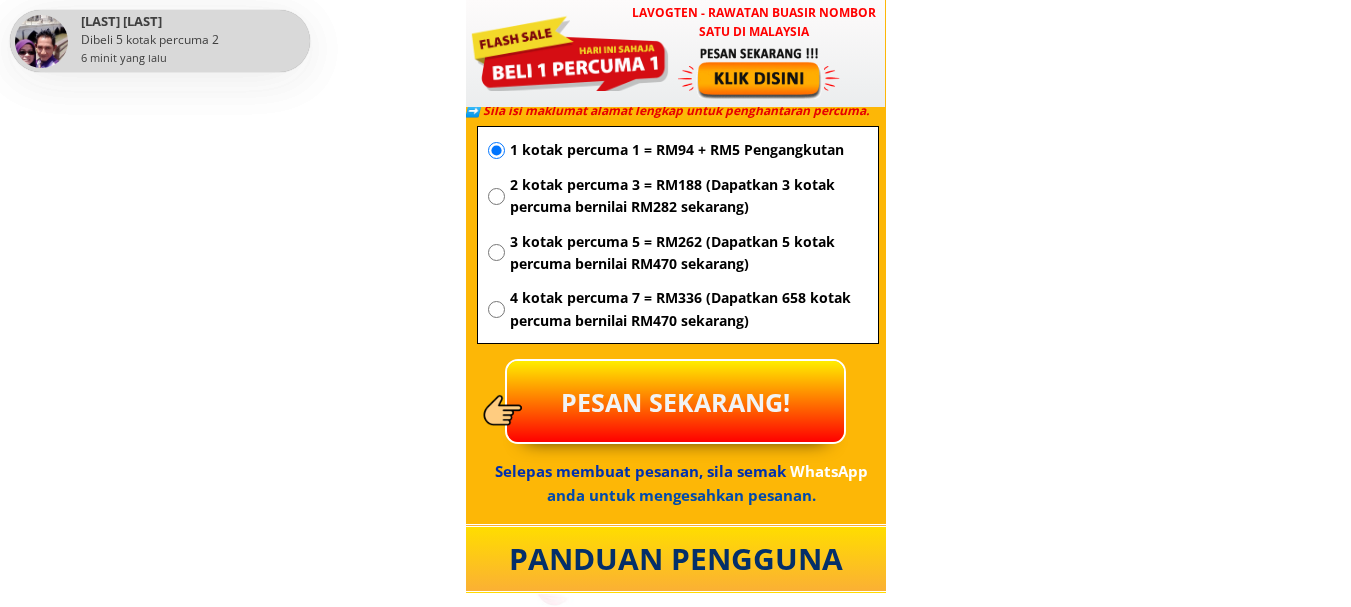 scroll, scrollTop: 7455, scrollLeft: 0, axis: vertical 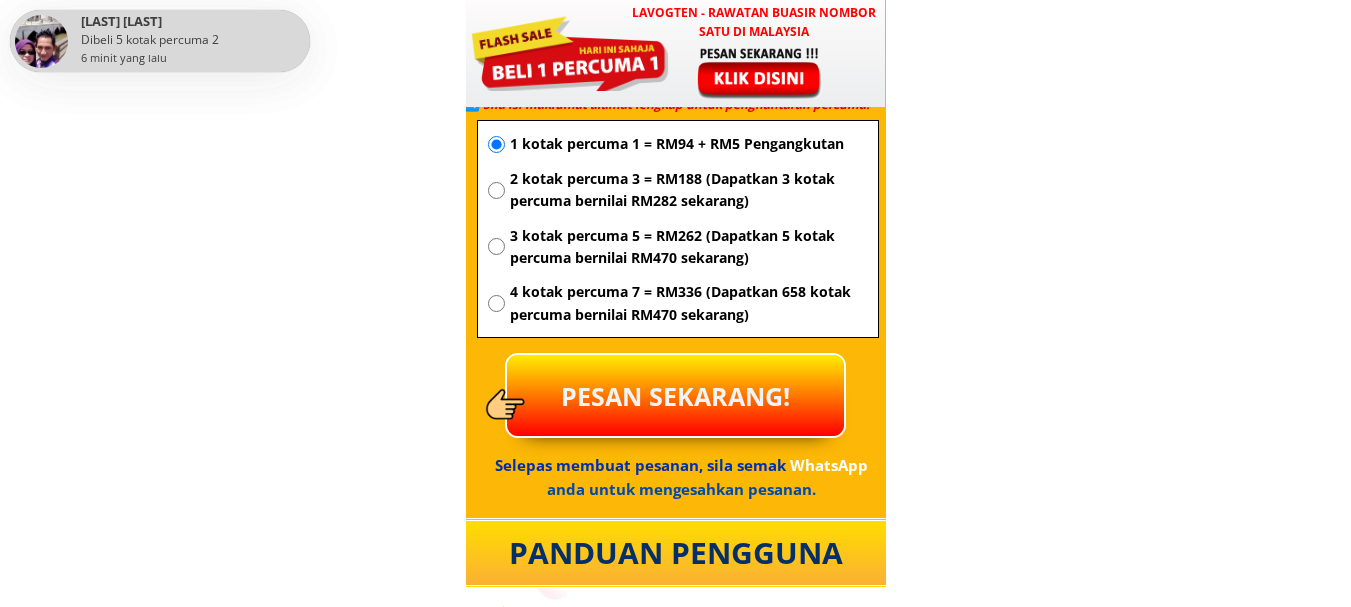 click on "PESAN SEKARANG!" at bounding box center (675, 395) 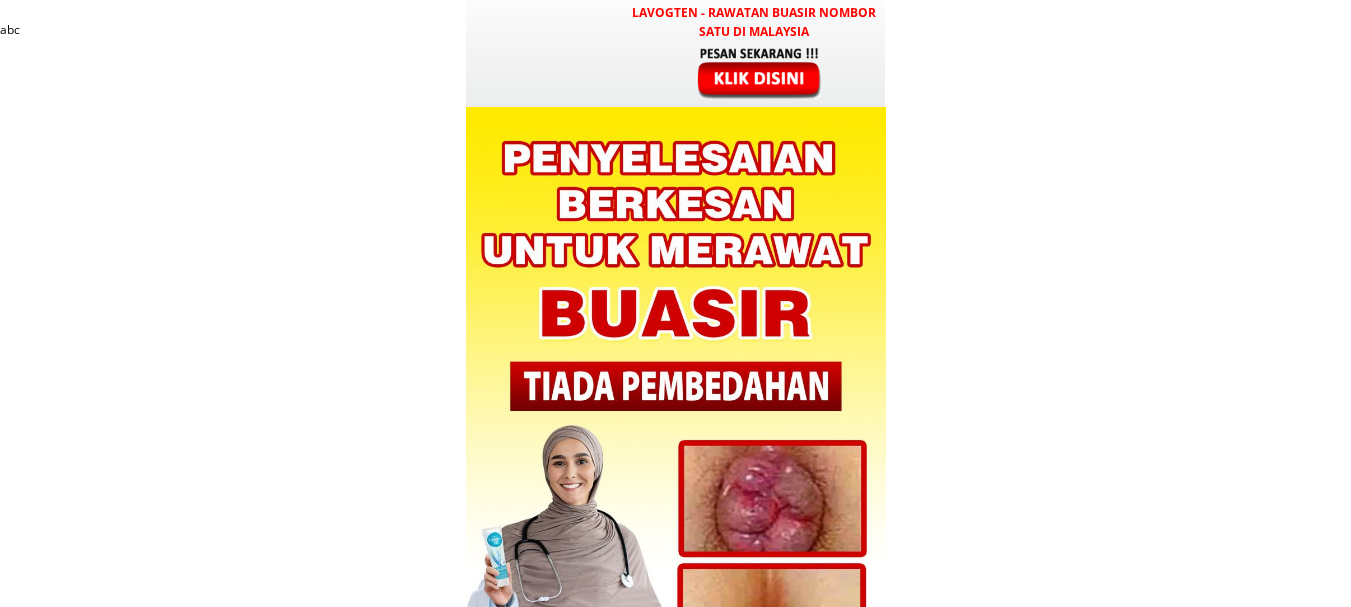 scroll, scrollTop: 0, scrollLeft: 0, axis: both 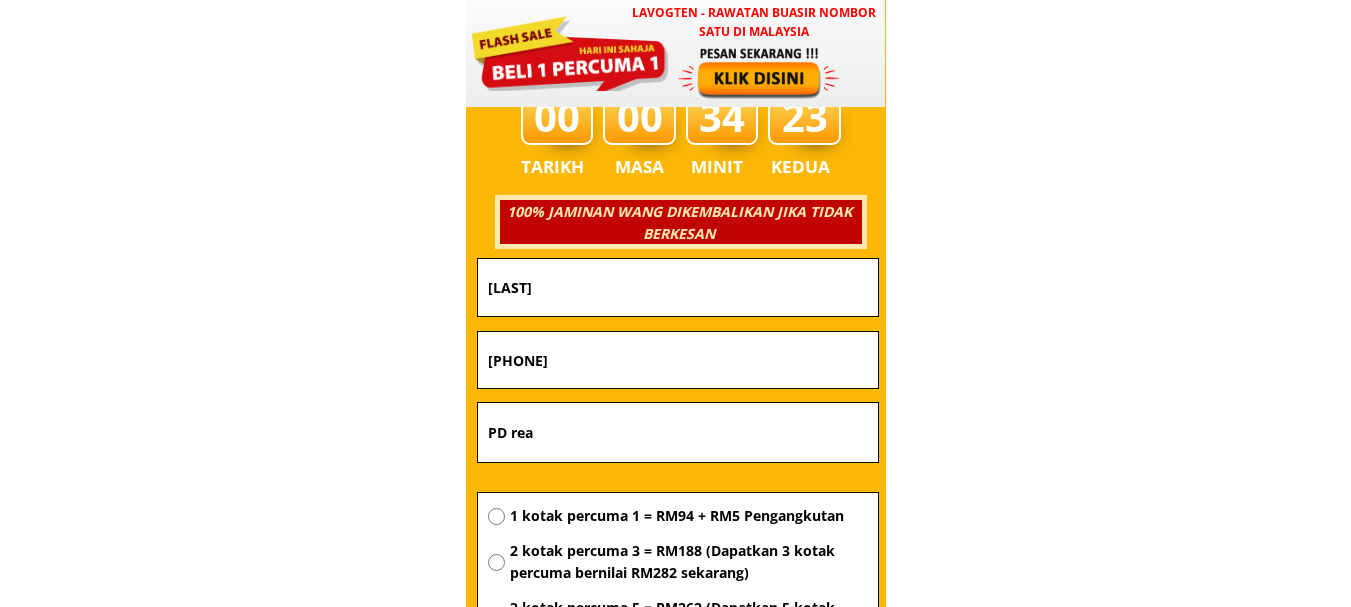 click on "Fadlilah" at bounding box center (678, 287) 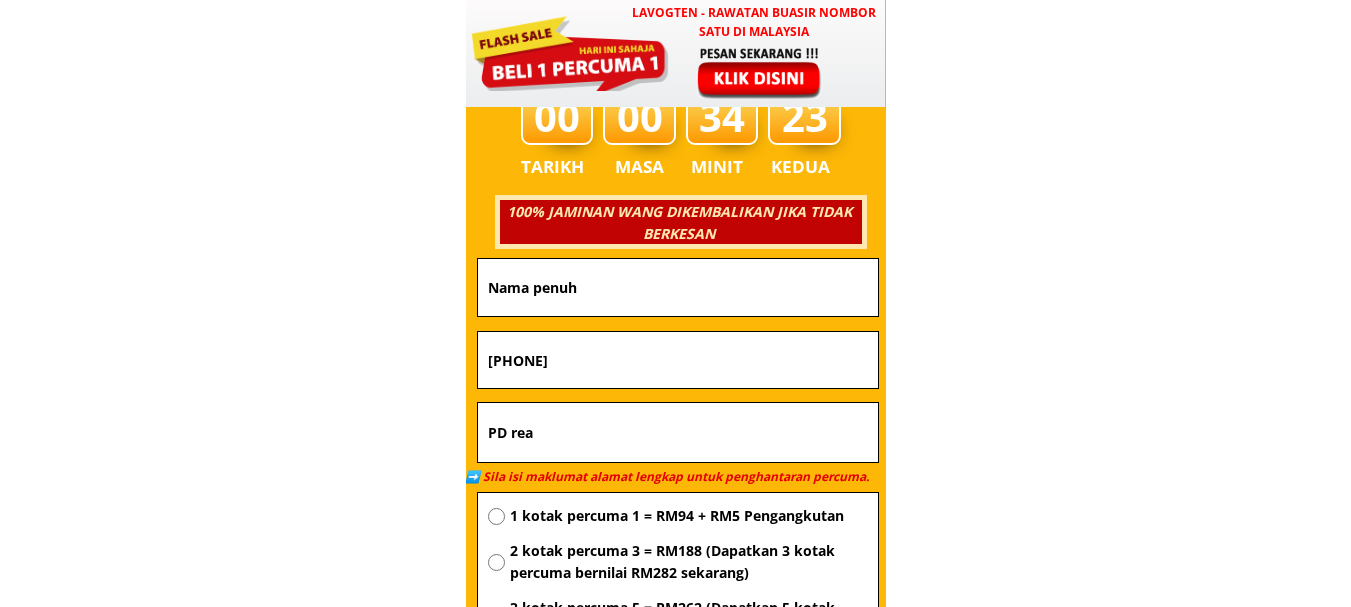 type 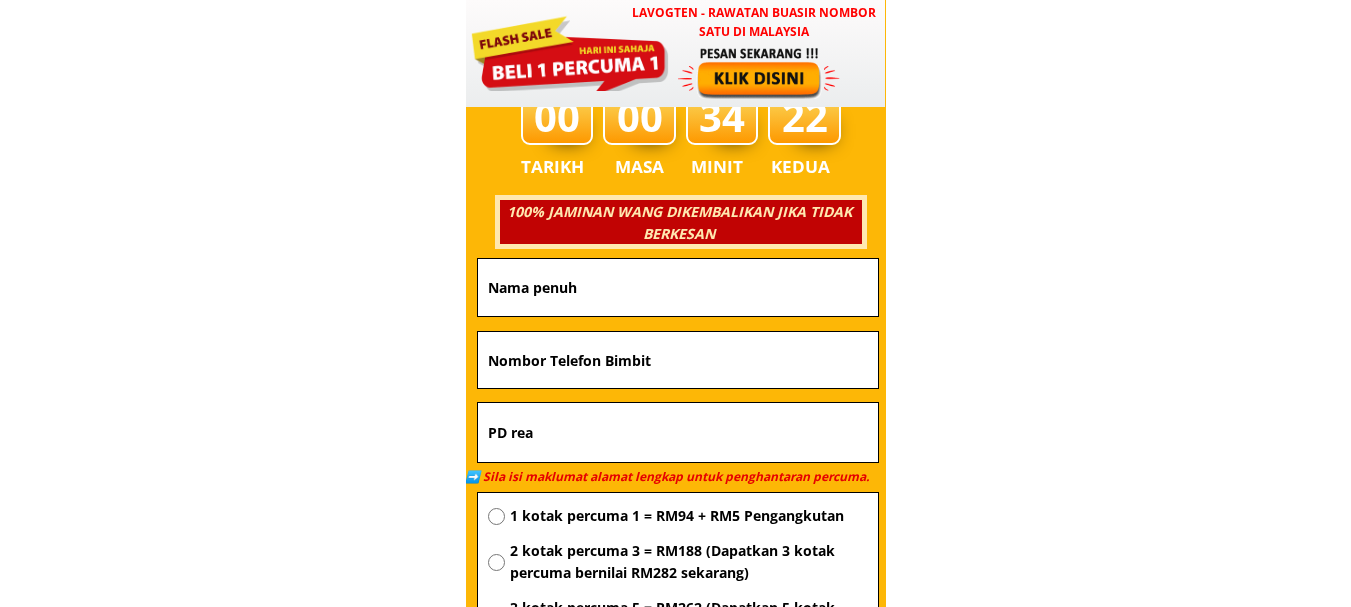 type 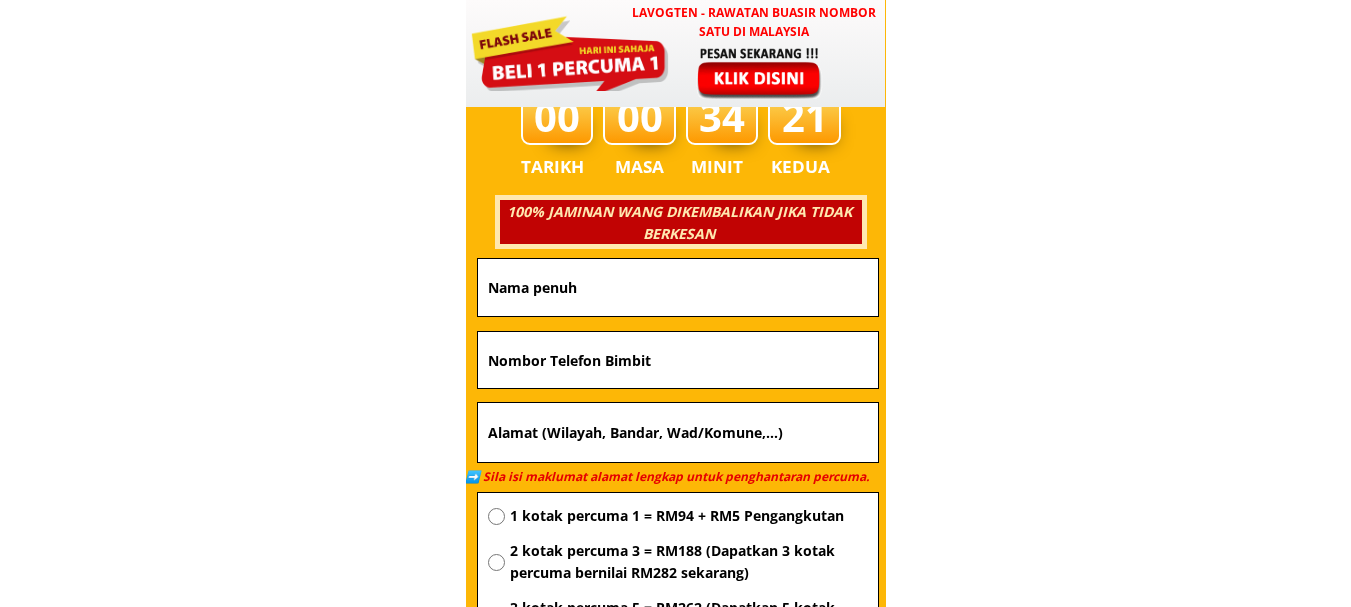 type 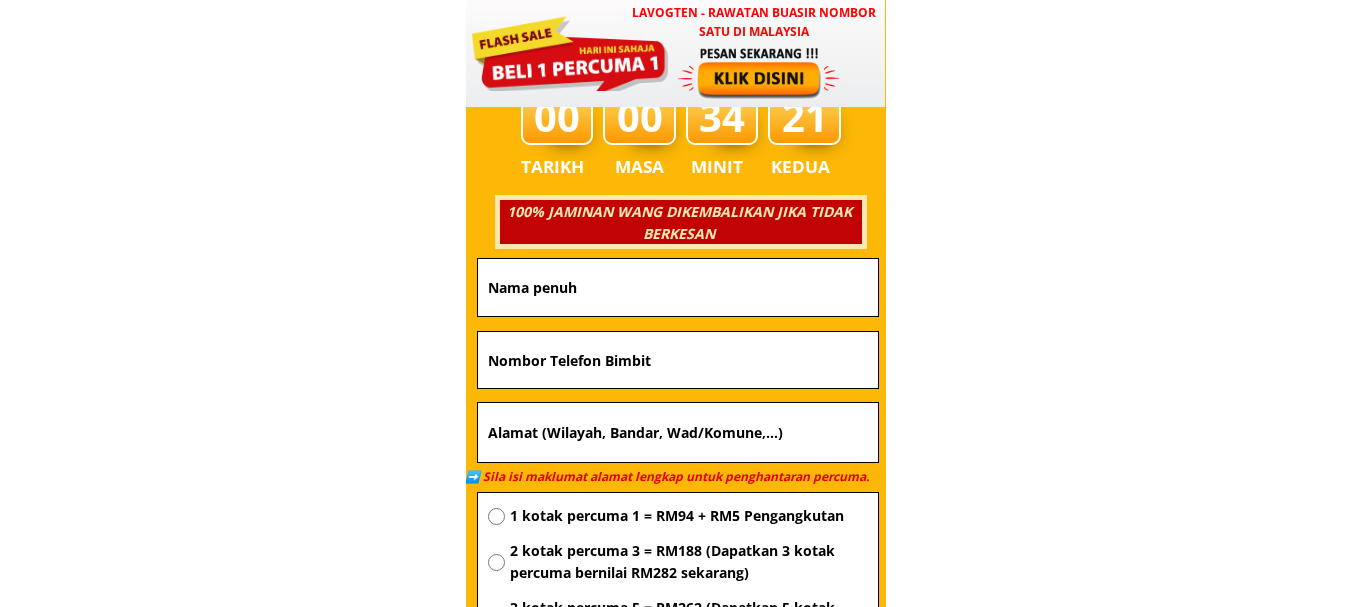 click at bounding box center (678, 360) 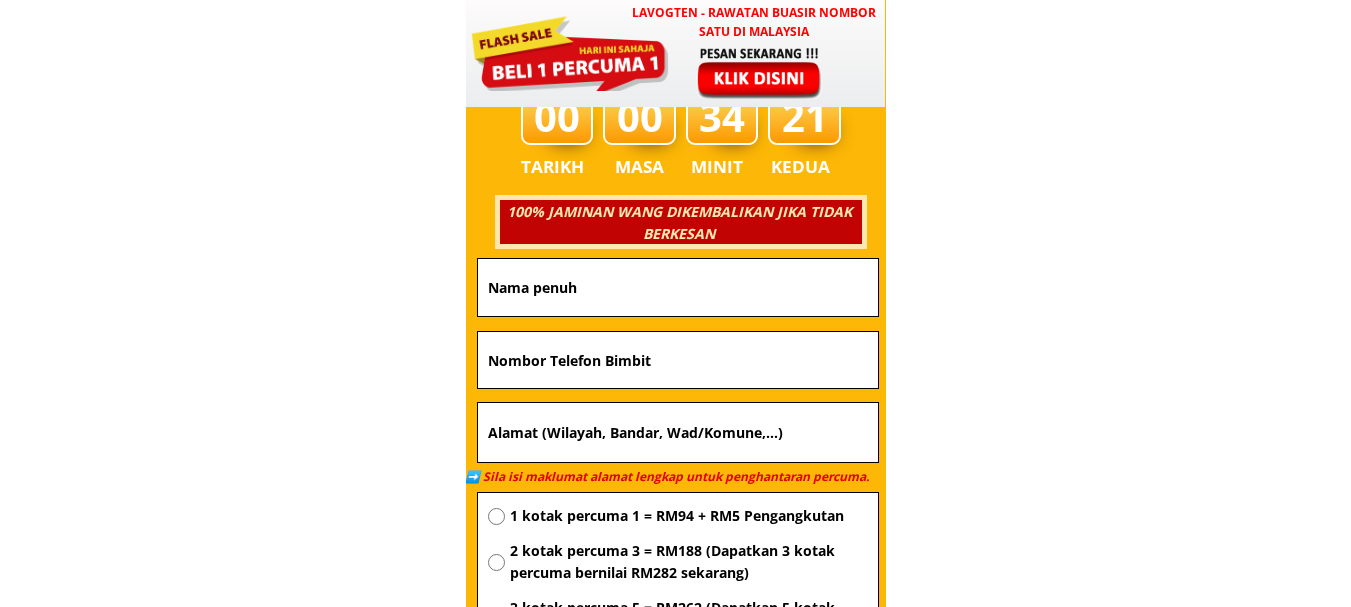 paste on "0128268589" 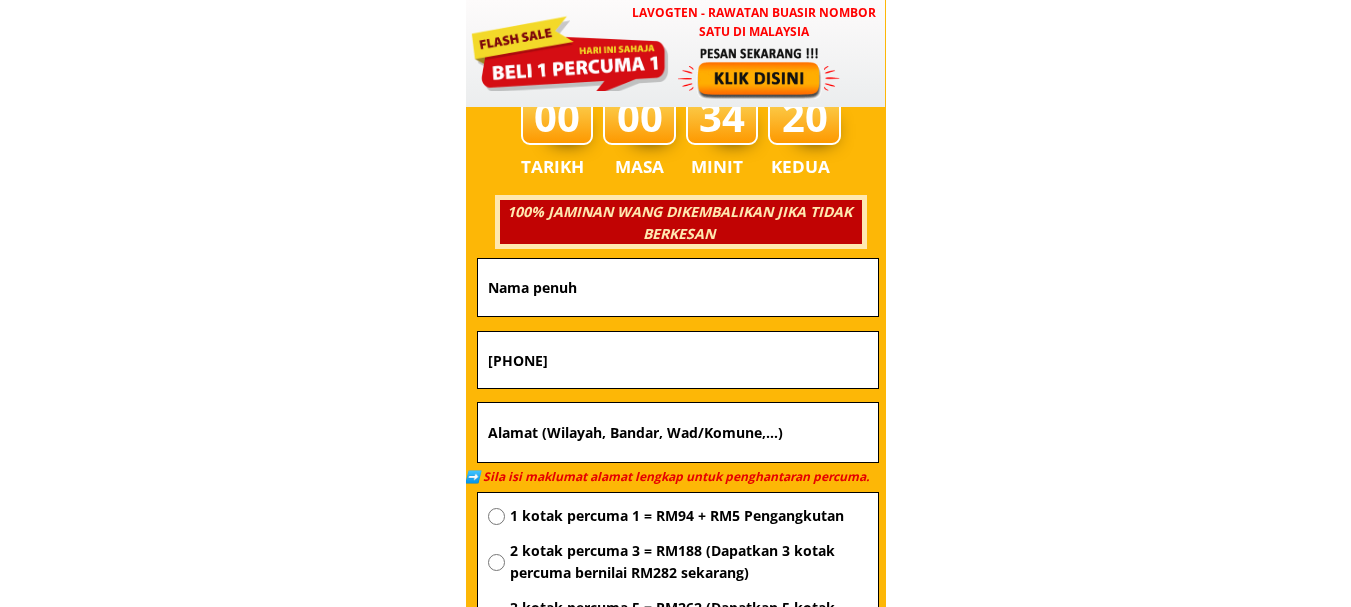 type on "0128268589" 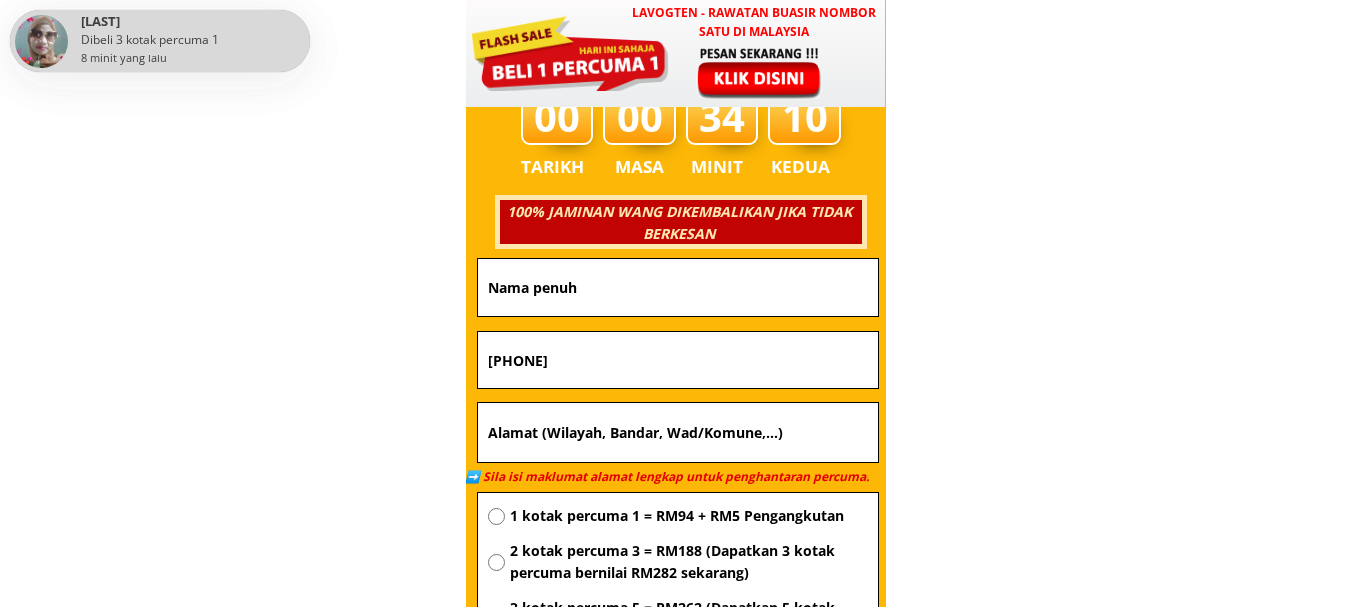 click at bounding box center [678, 287] 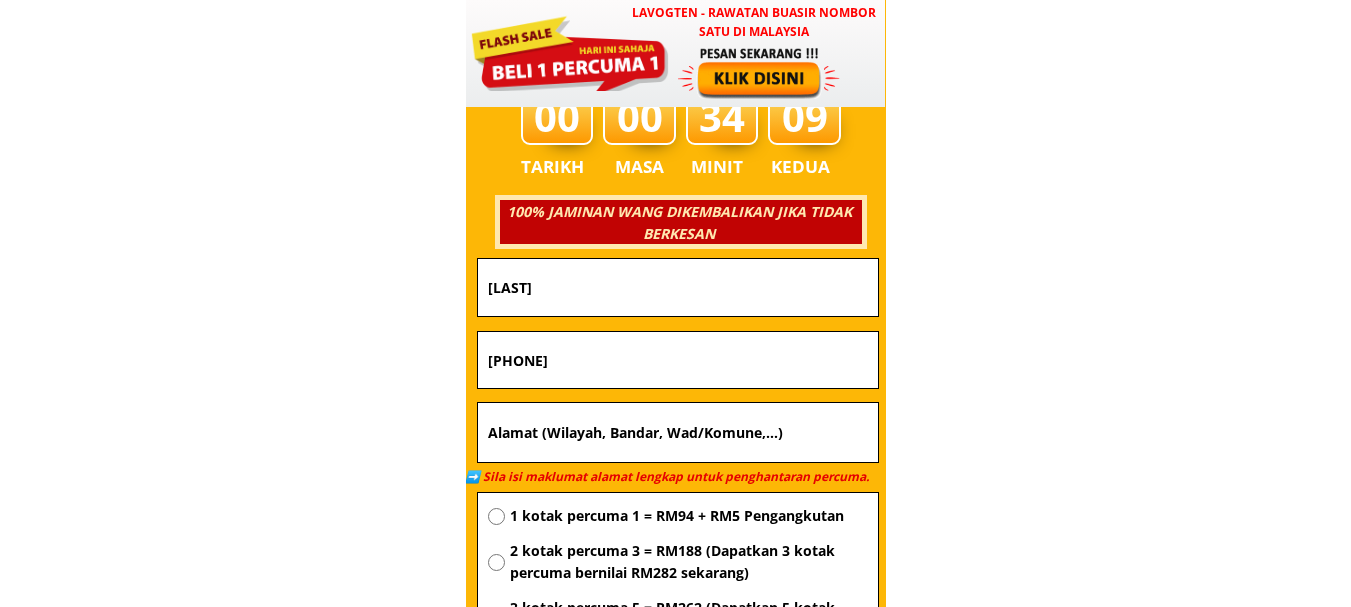 type on "Mohd zabba hassan" 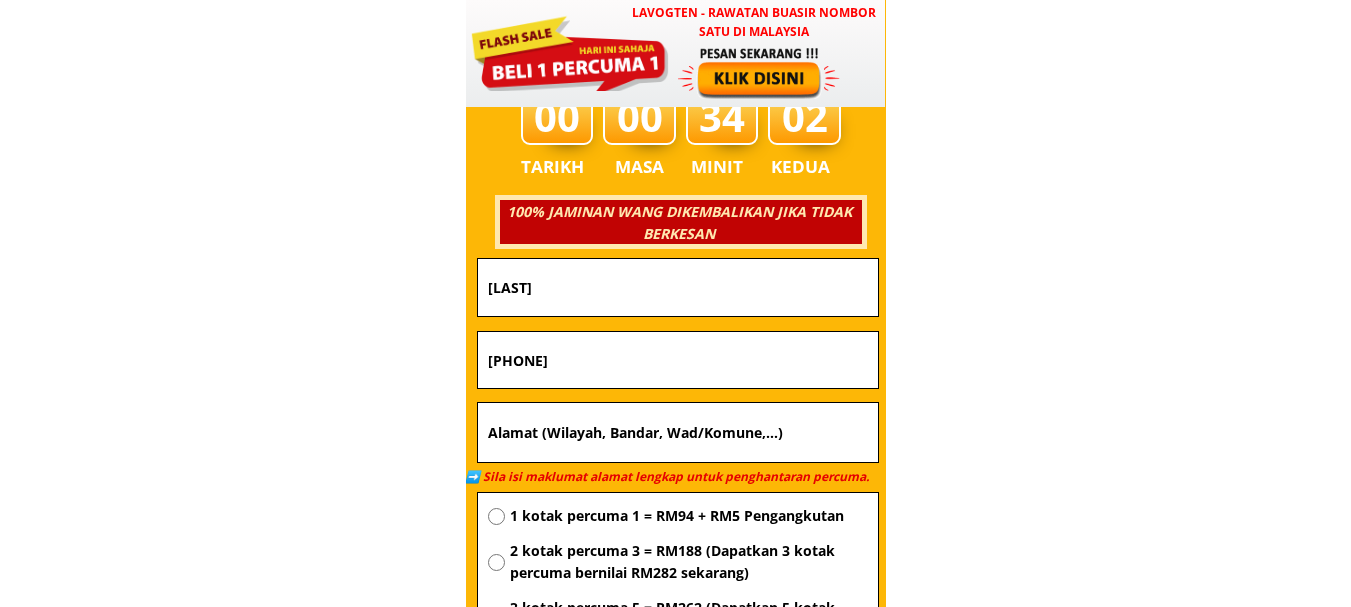 click at bounding box center (678, 433) 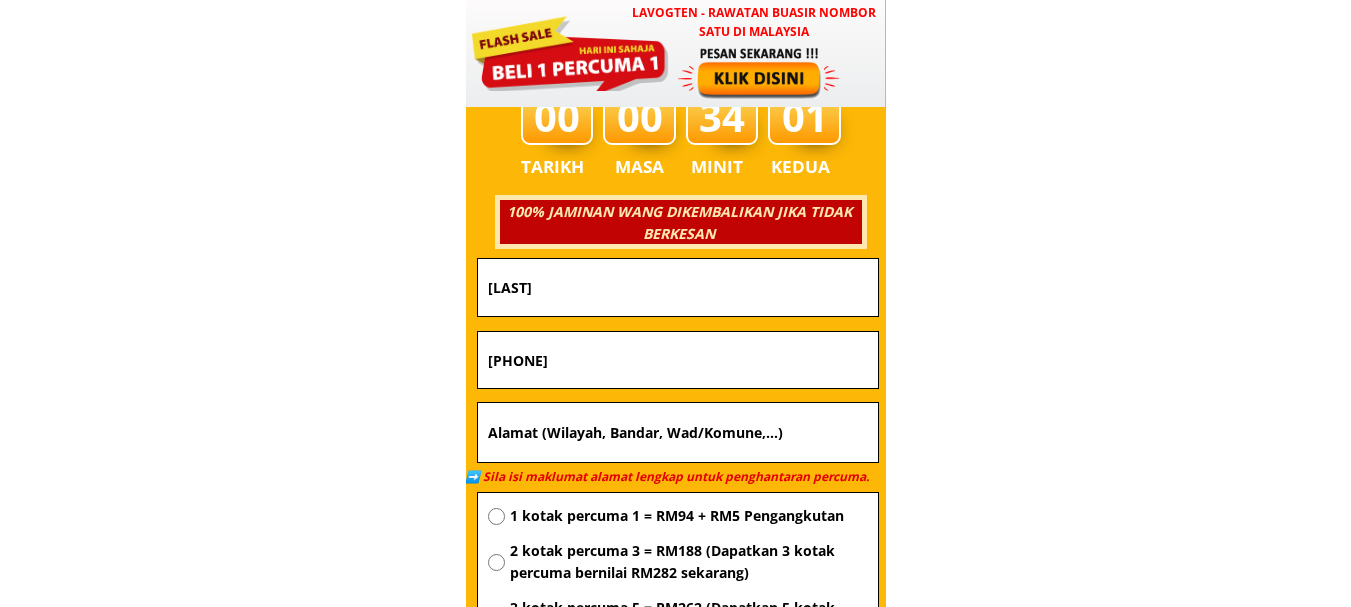 paste on "Kpg gudon menggatal  88450 kota kinabalu sabah" 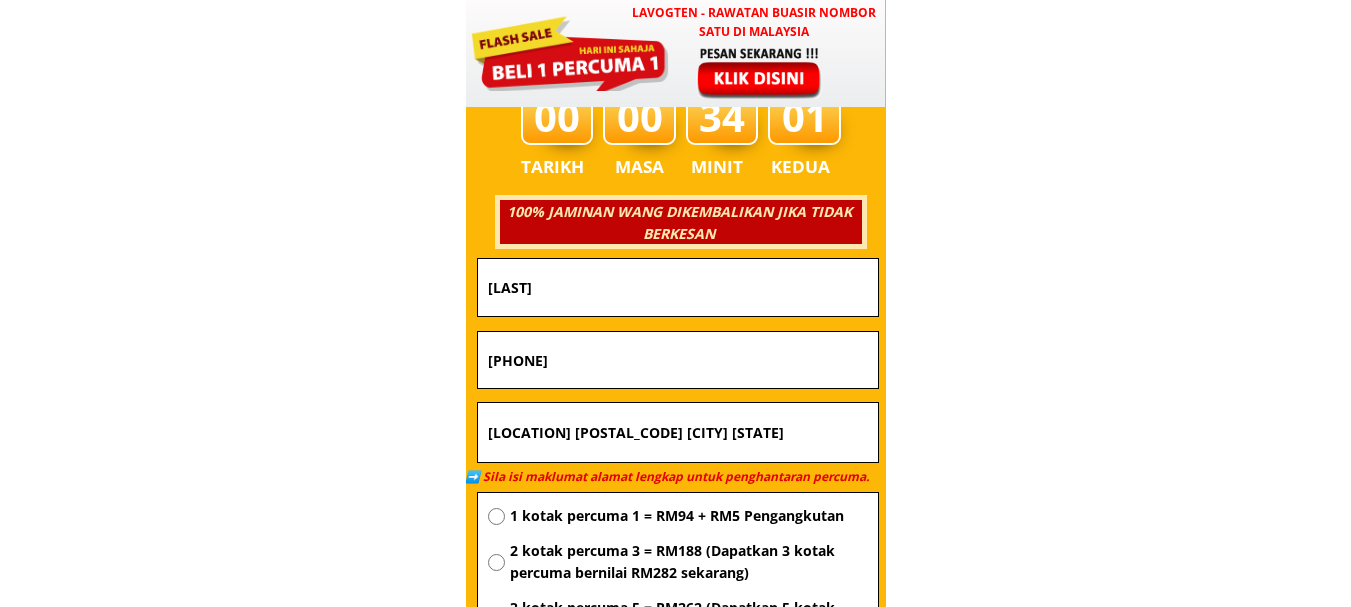 type on "Kpg gudon menggatal  88450 kota kinabalu sabah" 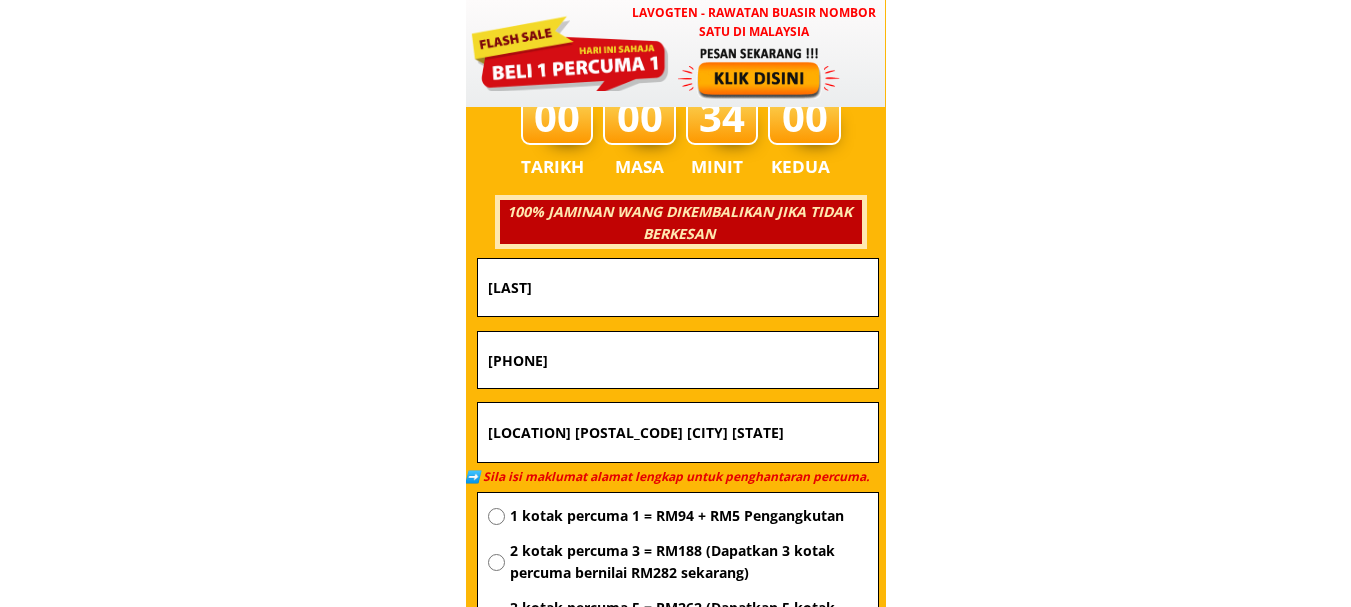 click on "1 kotak percuma 1 = RM94 + RM5 Pengangkutan" at bounding box center [689, 516] 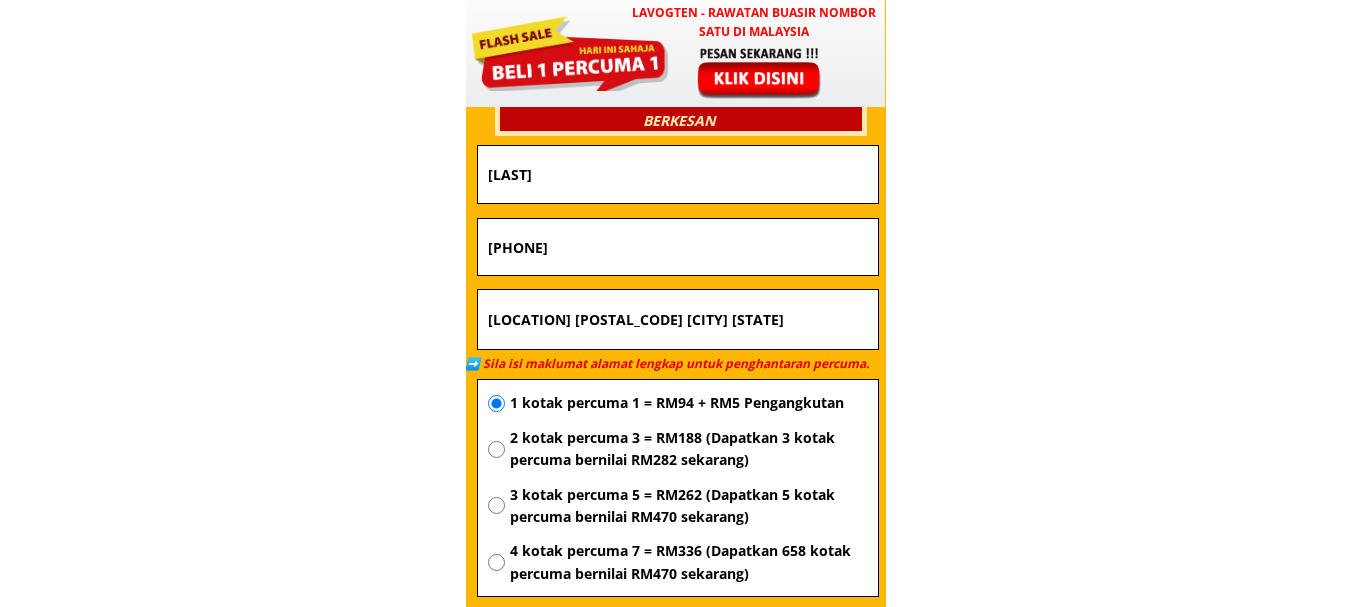 scroll, scrollTop: 7283, scrollLeft: 0, axis: vertical 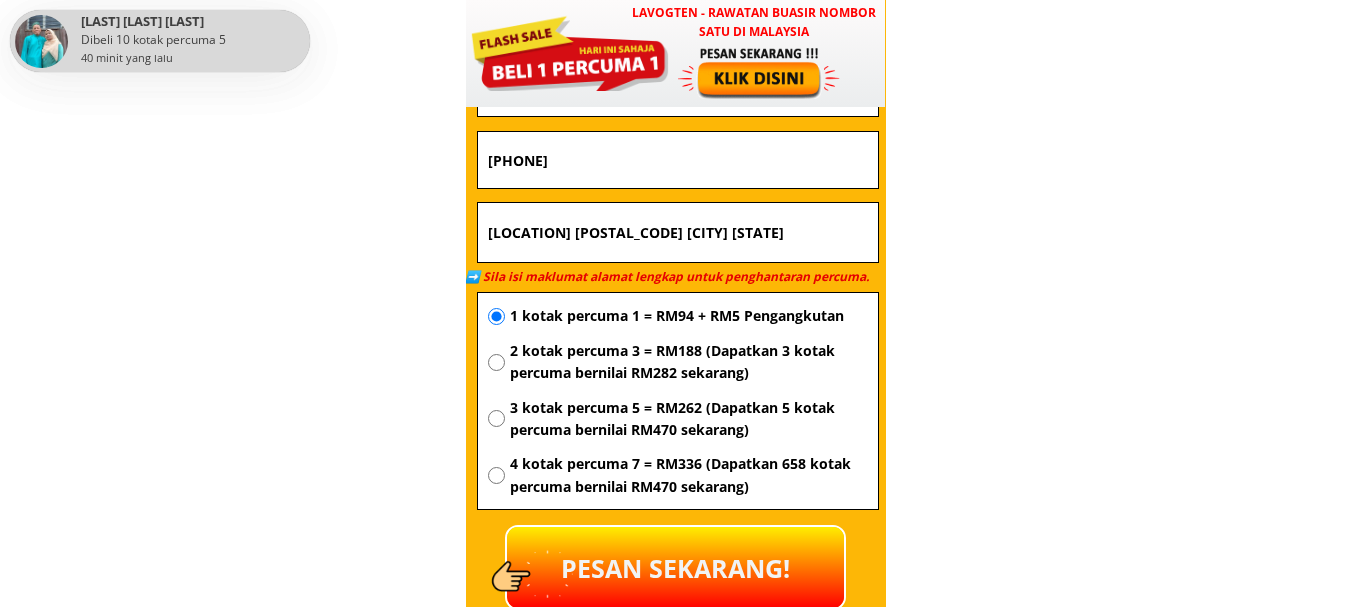 click on "PESAN SEKARANG!" at bounding box center (675, 567) 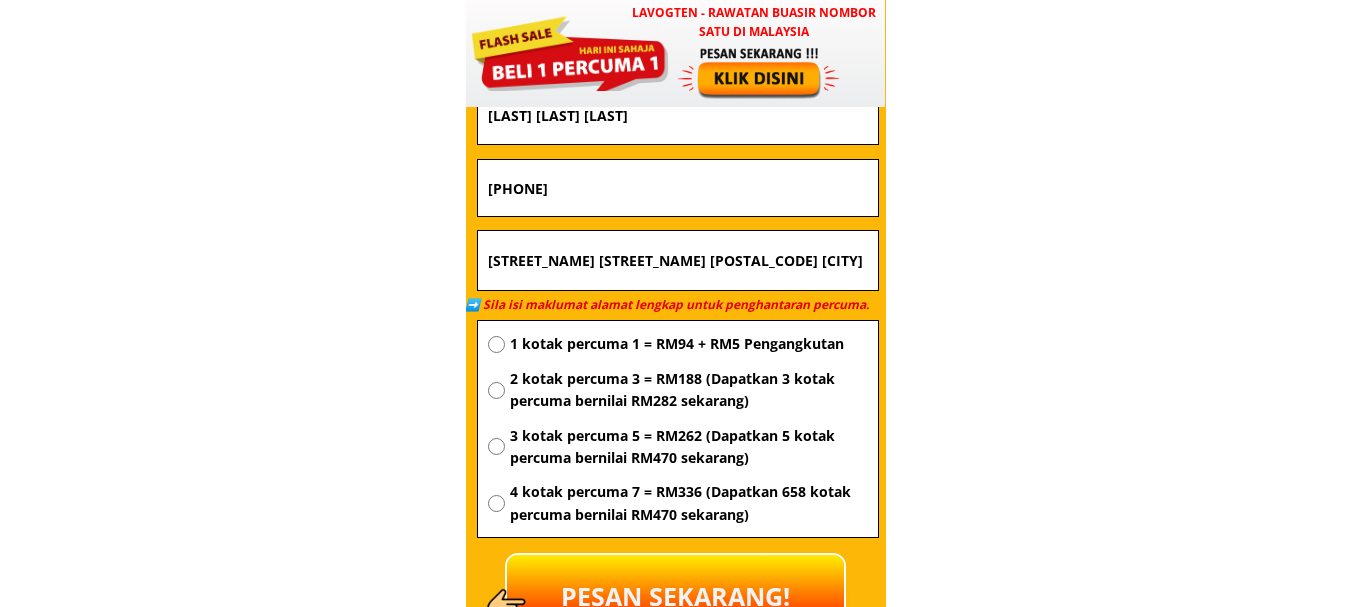 scroll, scrollTop: 7155, scrollLeft: 0, axis: vertical 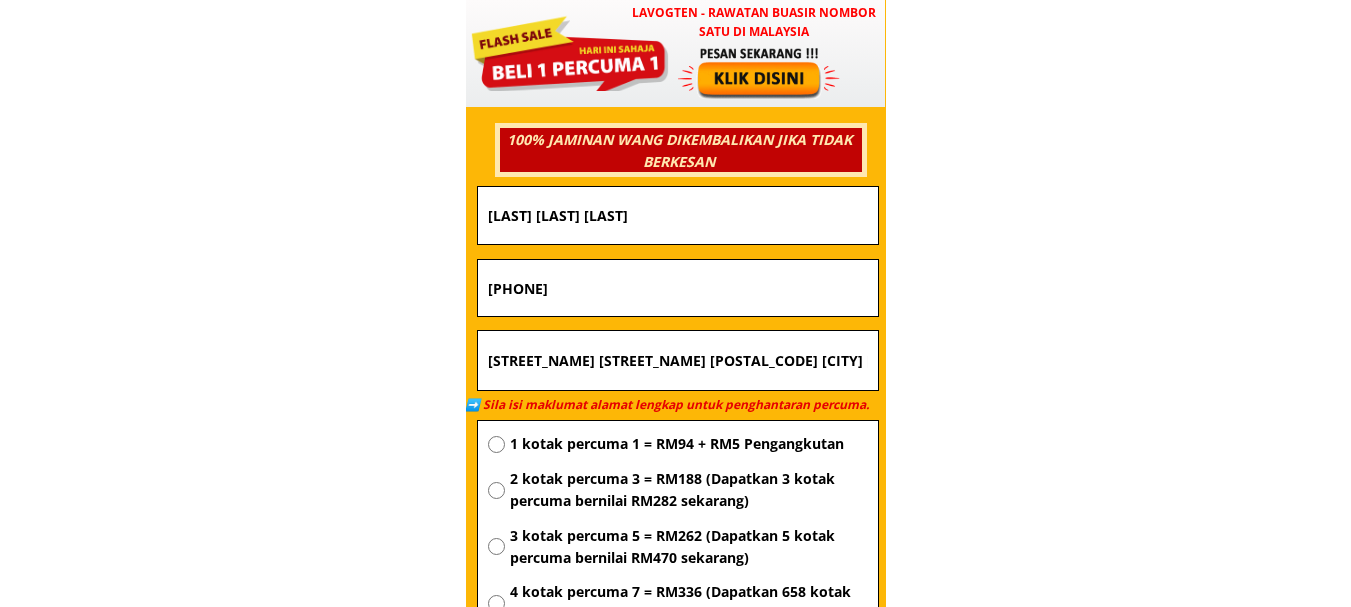 click on "Mohd zabba hassan" at bounding box center (678, 215) 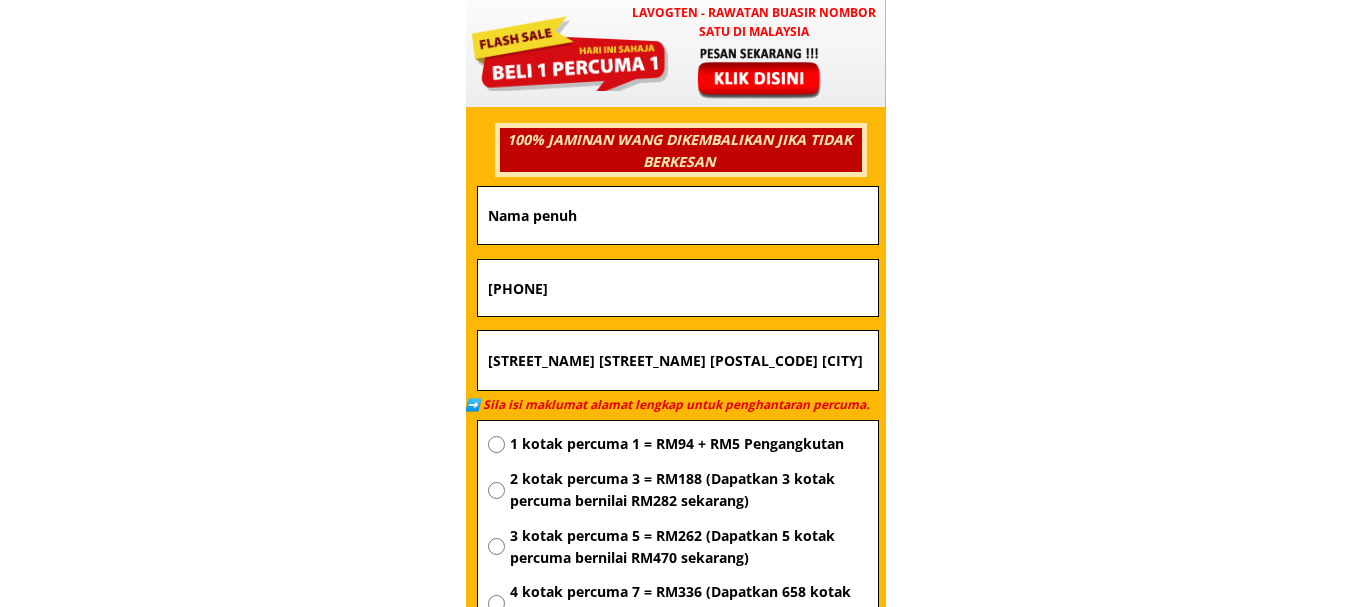 type 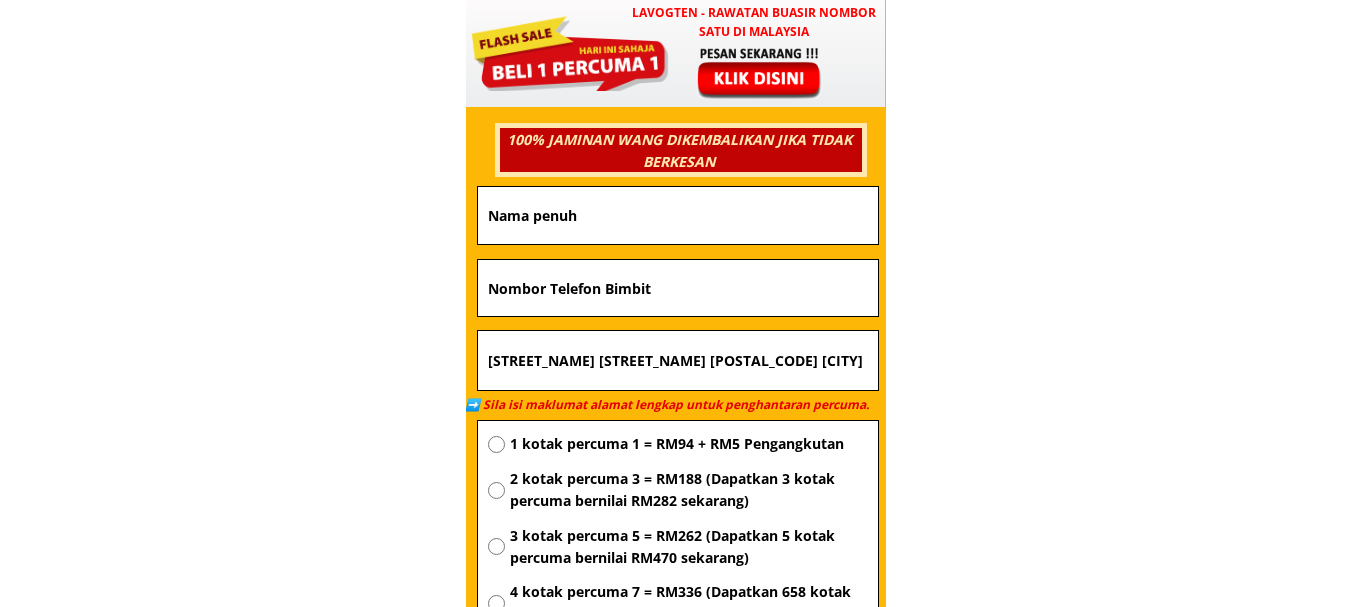 type 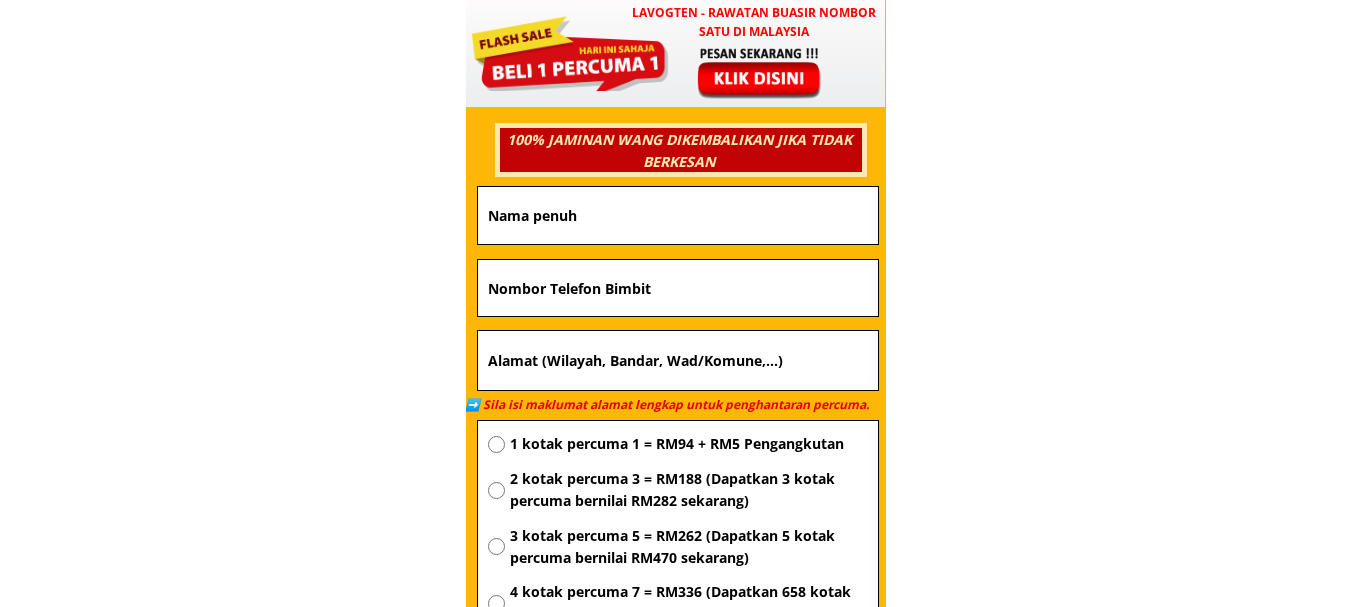 type 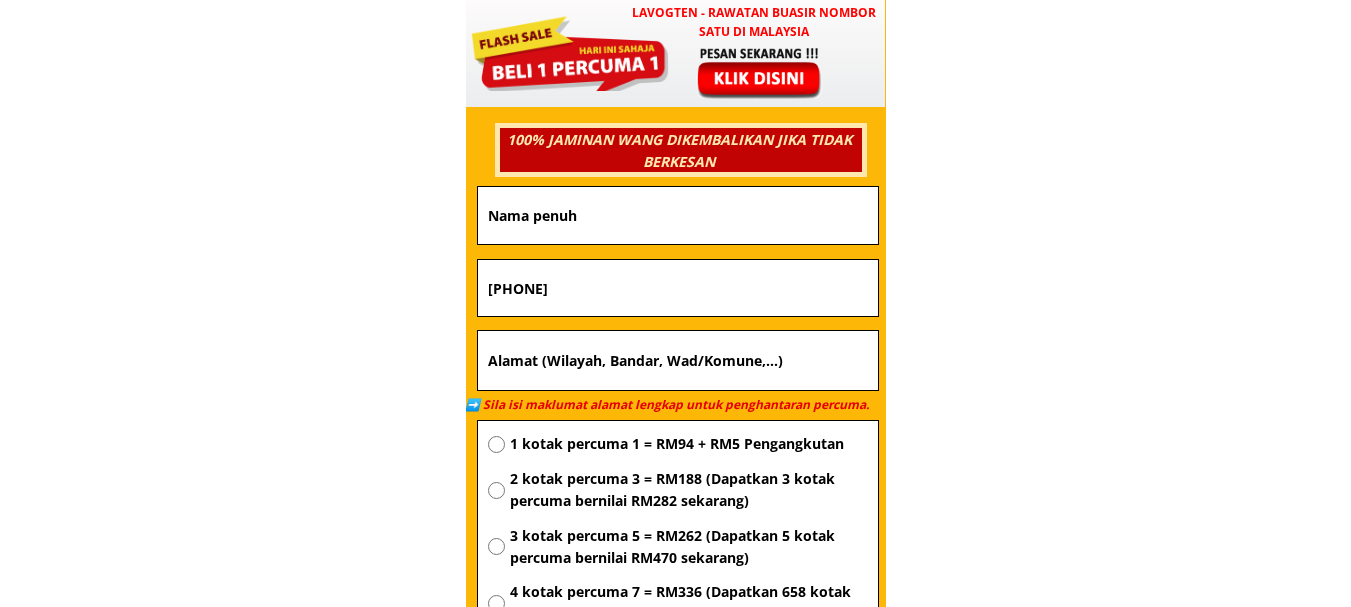 type on "[NUMBER]" 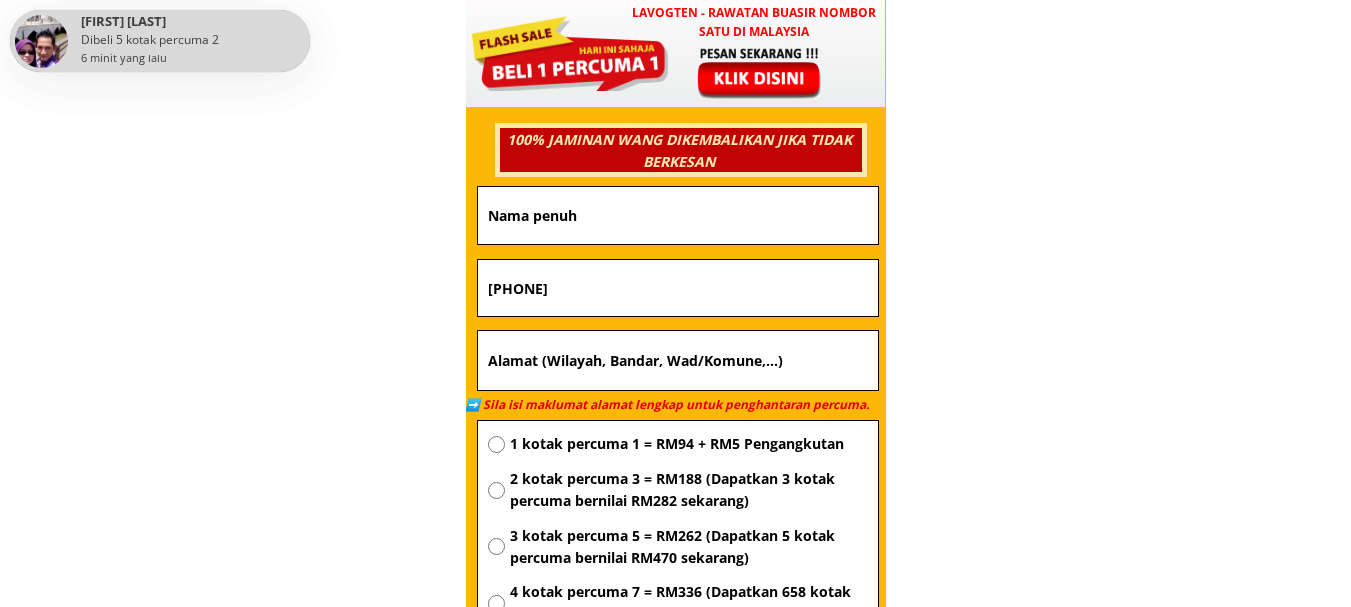 click at bounding box center (678, 215) 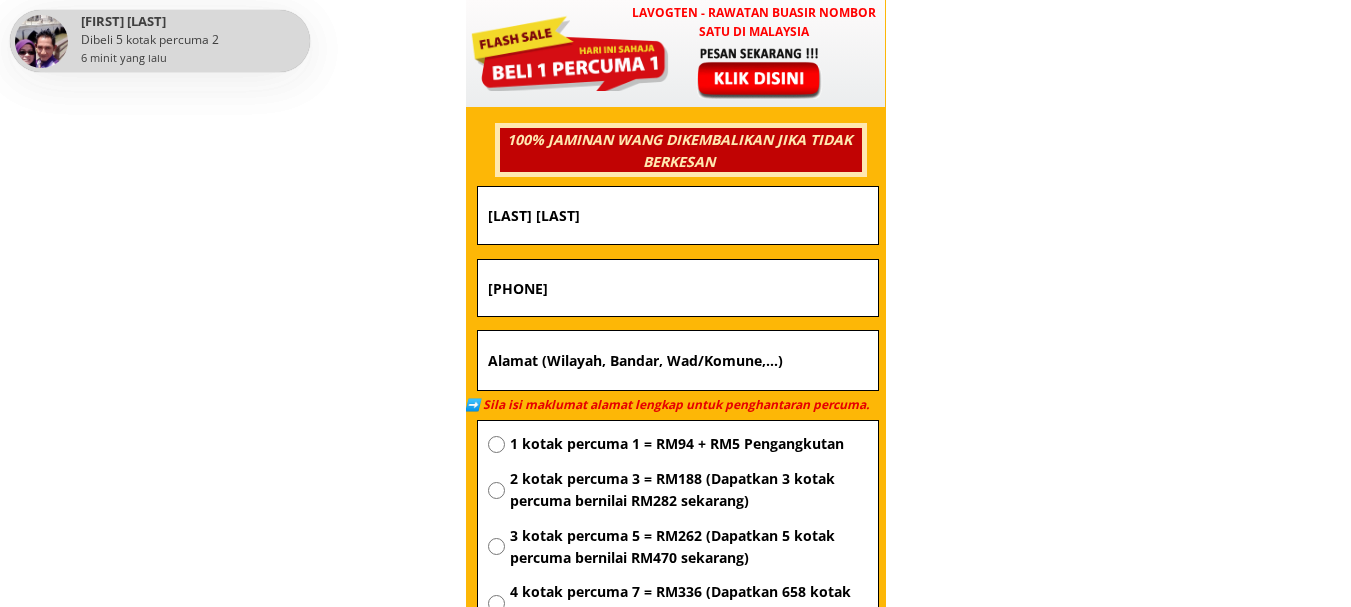 type on "[LAST] [LAST]" 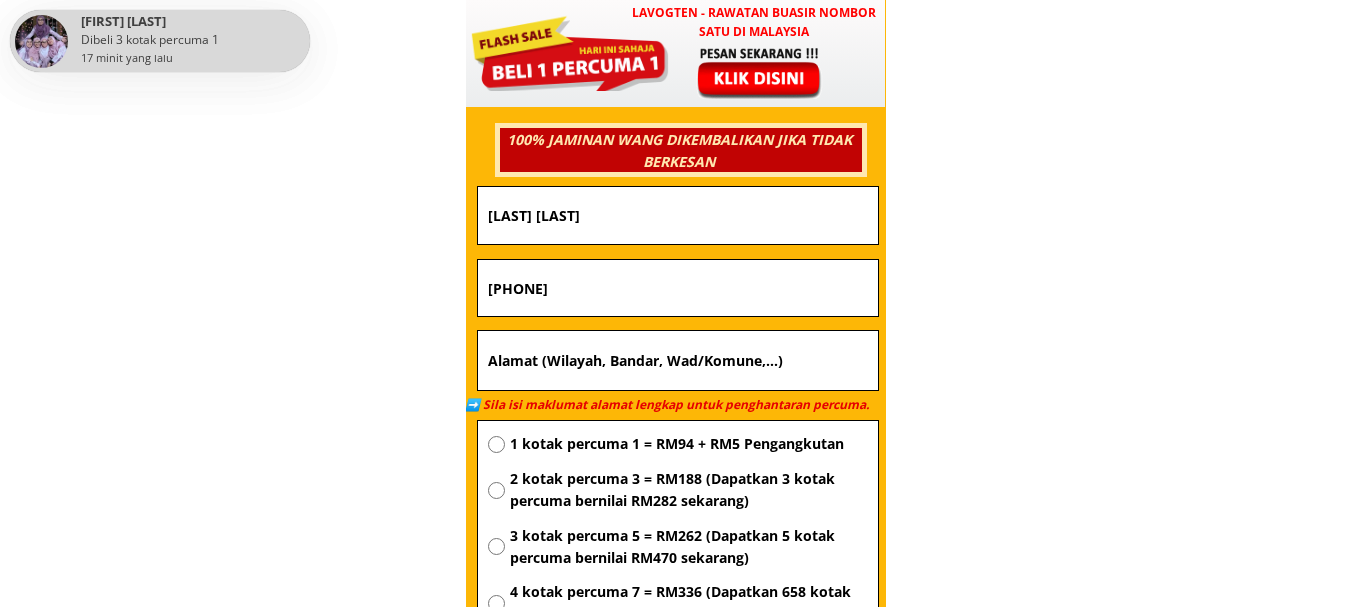 drag, startPoint x: 658, startPoint y: 359, endPoint x: 671, endPoint y: 360, distance: 13.038404 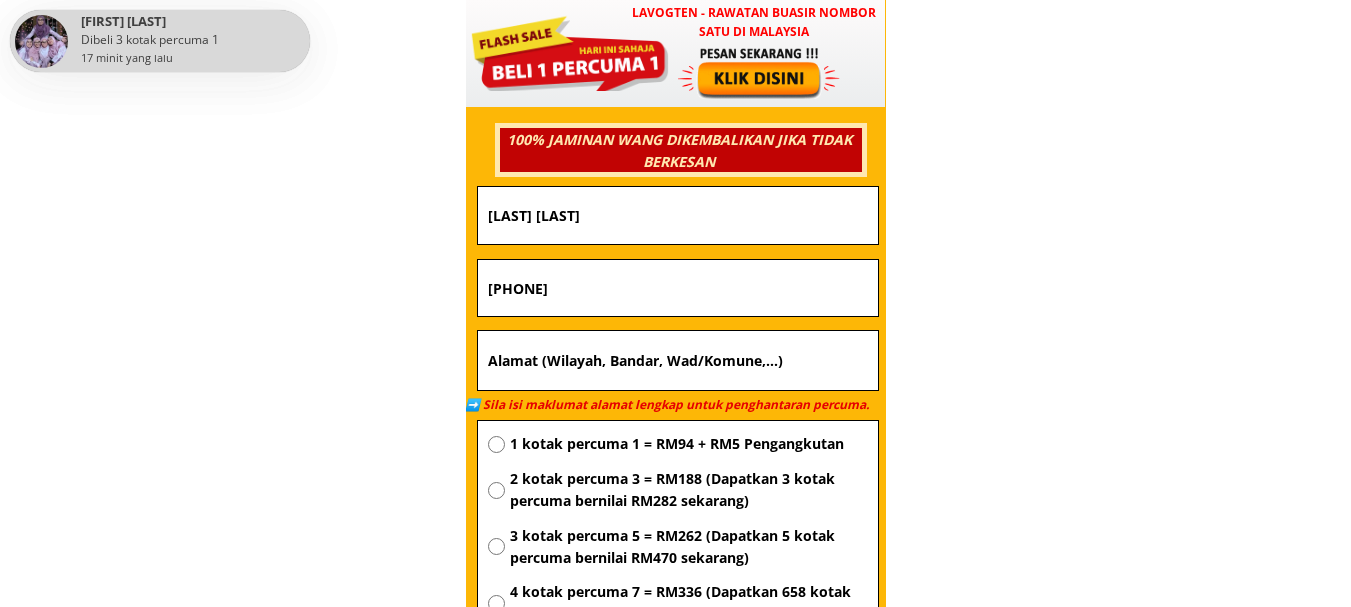 click at bounding box center (678, 361) 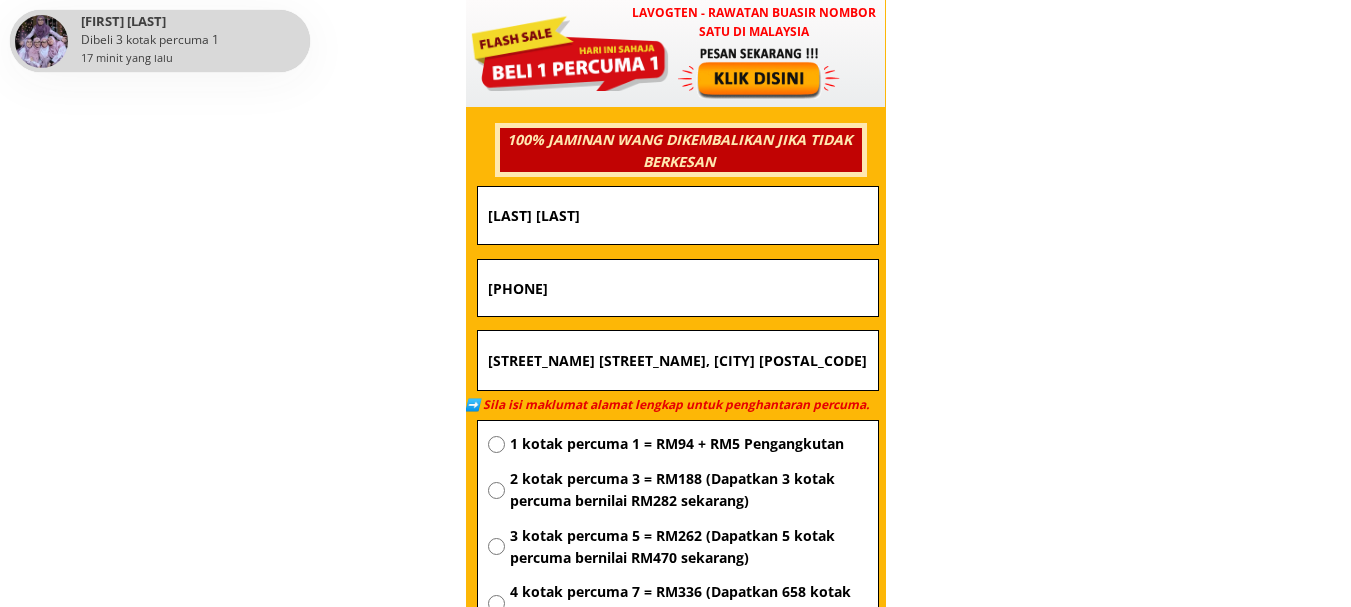 scroll, scrollTop: 0, scrollLeft: 2, axis: horizontal 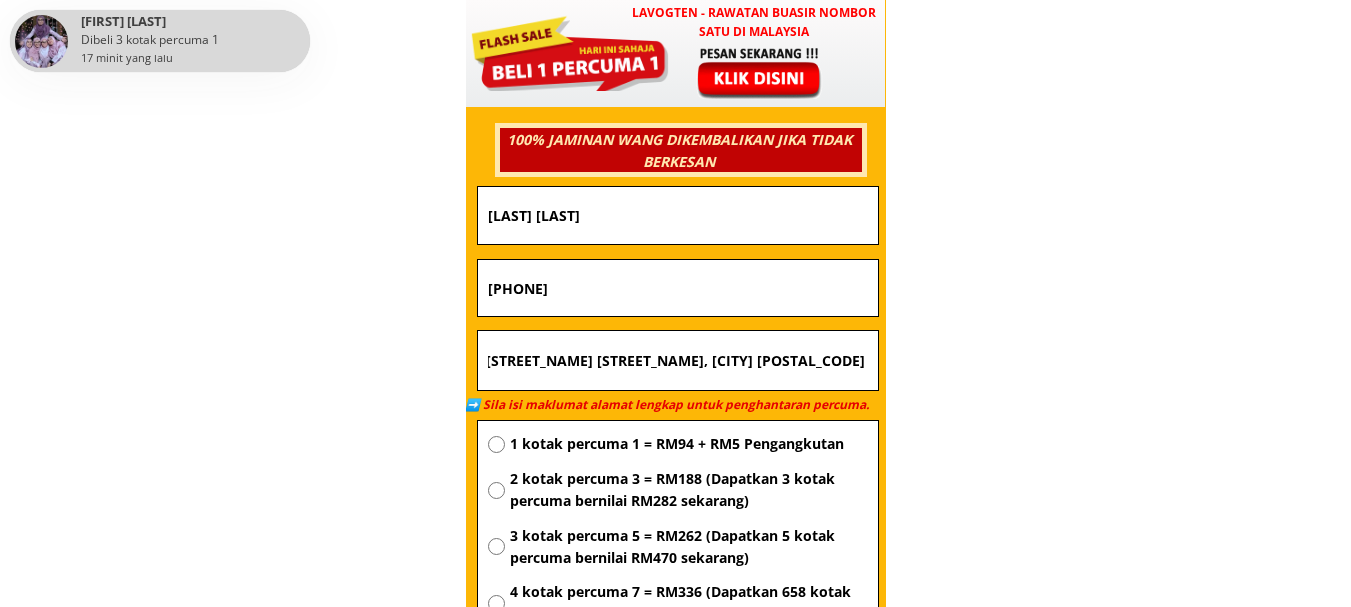 type on "[STREET_NAME] [VILLAGE_NAME]. [AREA_NAME] [AREA_NAME] [POSTAL_CODE] [STATE]" 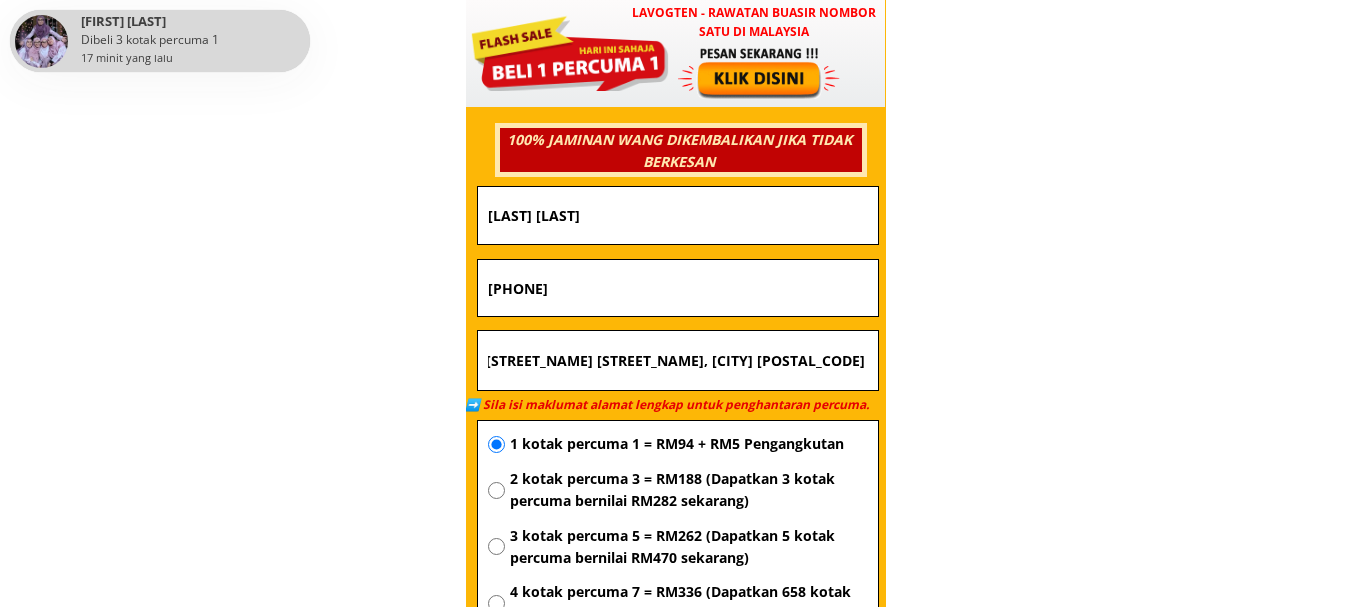 scroll, scrollTop: 0, scrollLeft: 0, axis: both 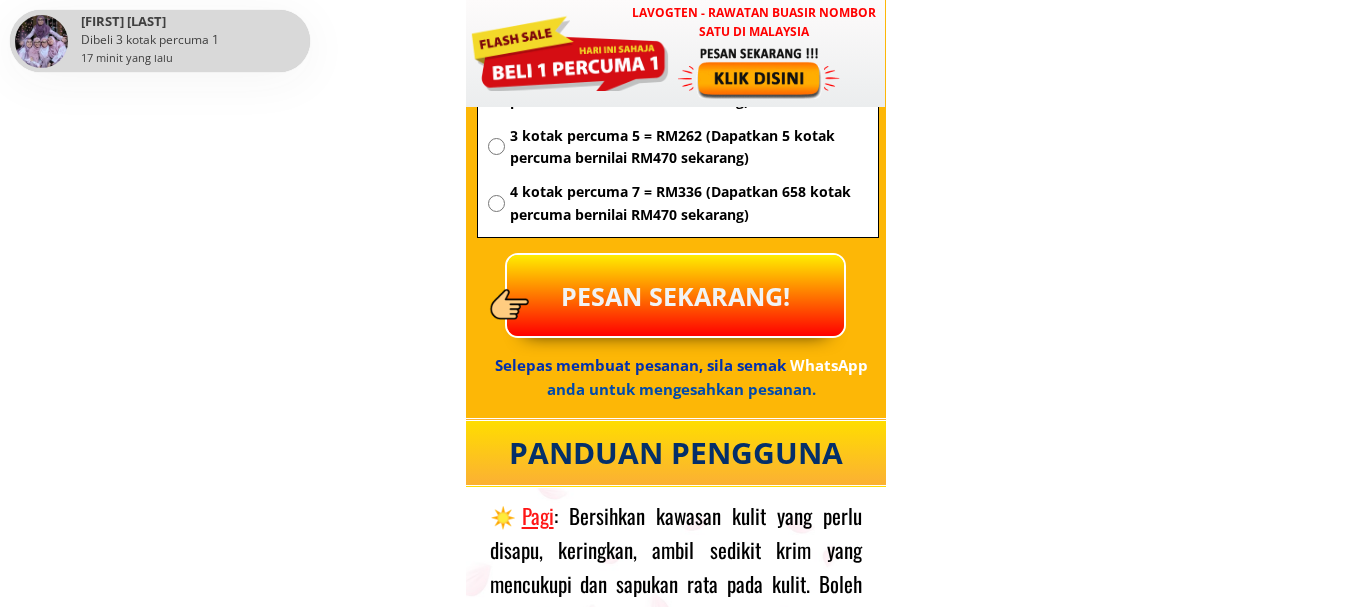 click on "PESAN SEKARANG!" at bounding box center [675, 295] 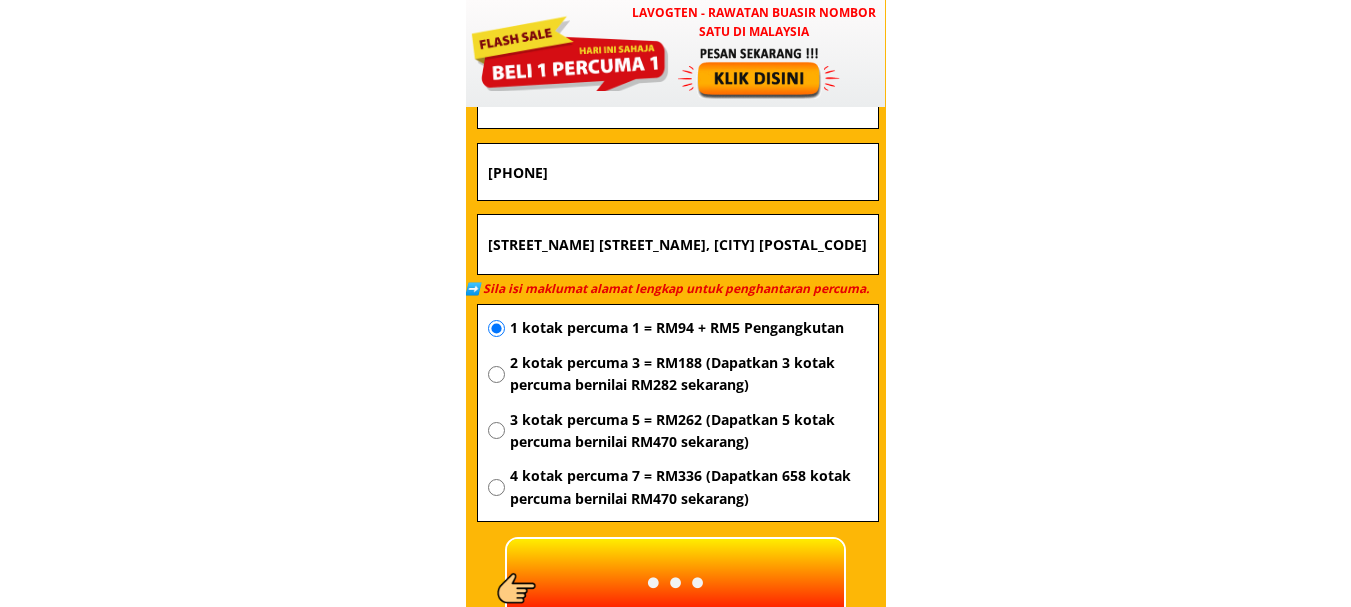 scroll, scrollTop: 7255, scrollLeft: 0, axis: vertical 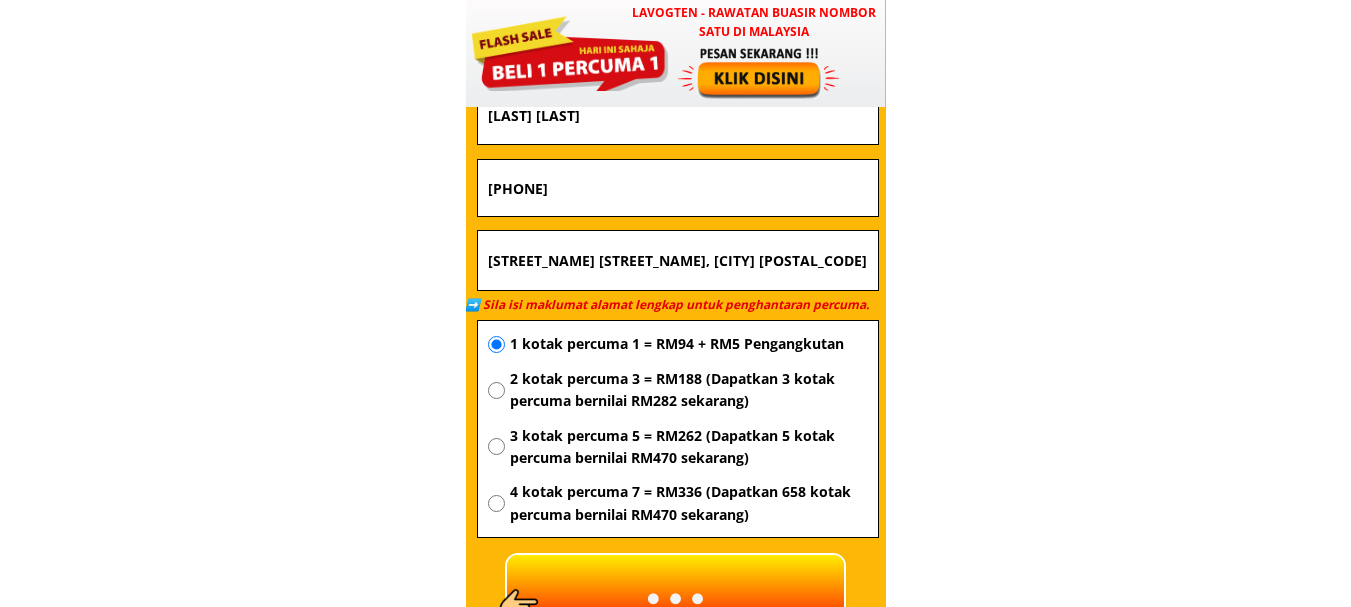 click on "[NUMBER]" at bounding box center [678, 188] 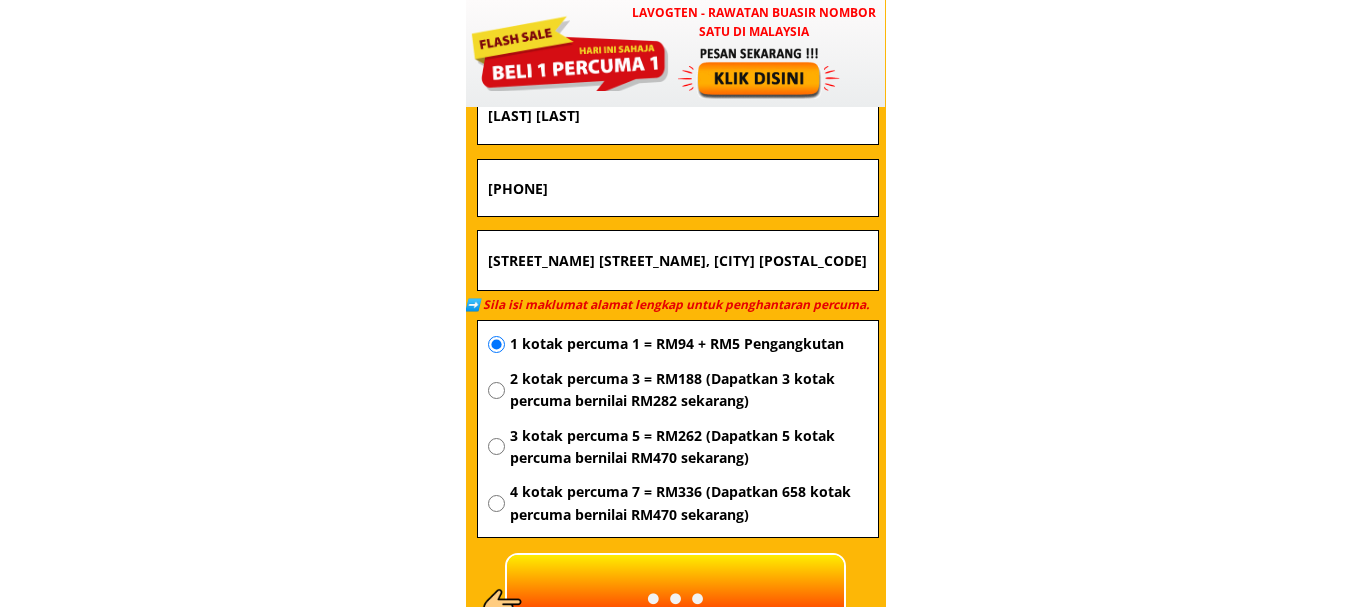 click on "[NUMBER]" at bounding box center [678, 188] 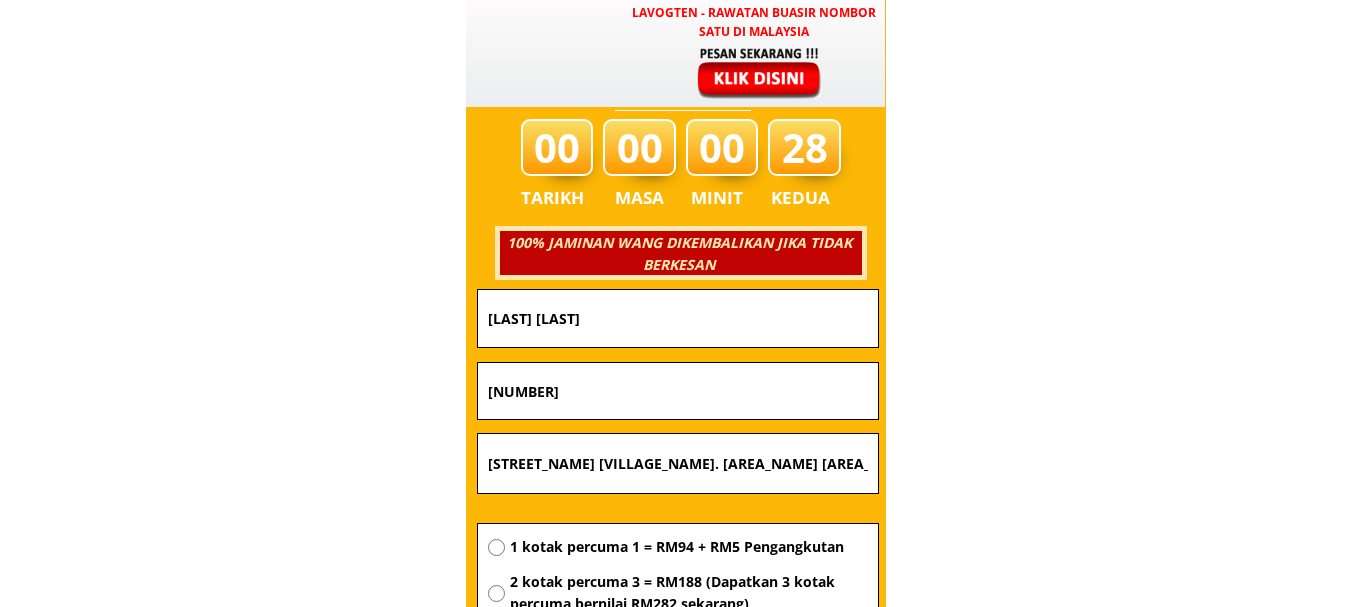 scroll, scrollTop: 7083, scrollLeft: 0, axis: vertical 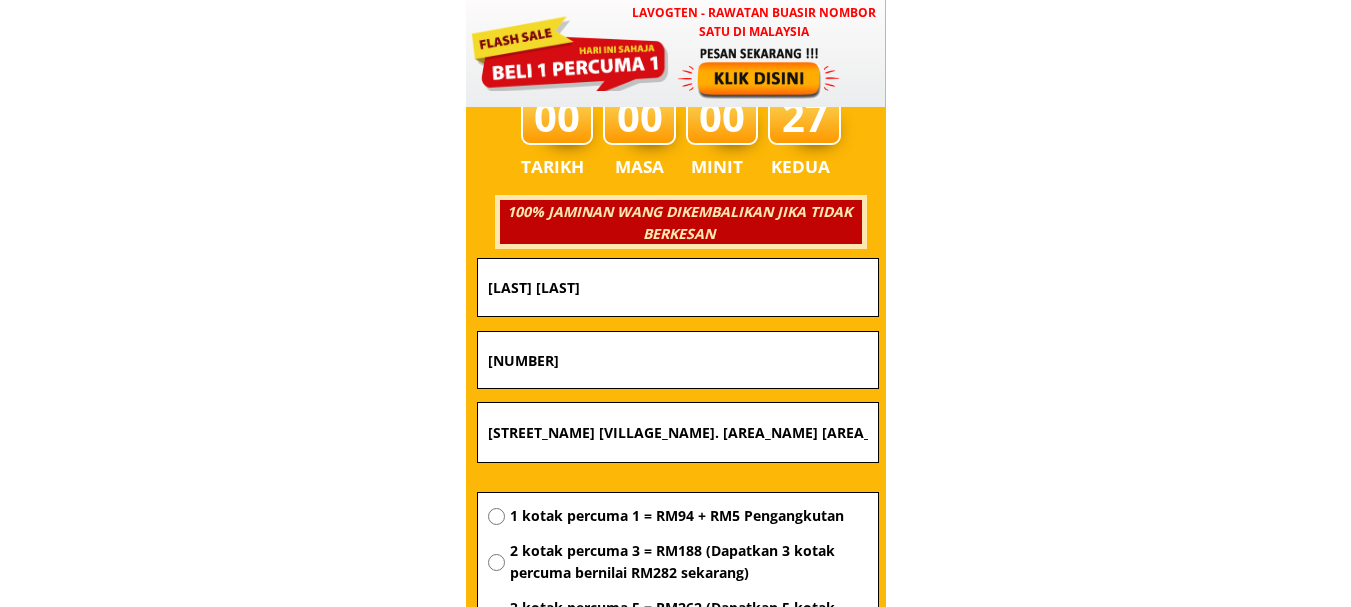 click on "[LAST] [LAST]" at bounding box center (678, 287) 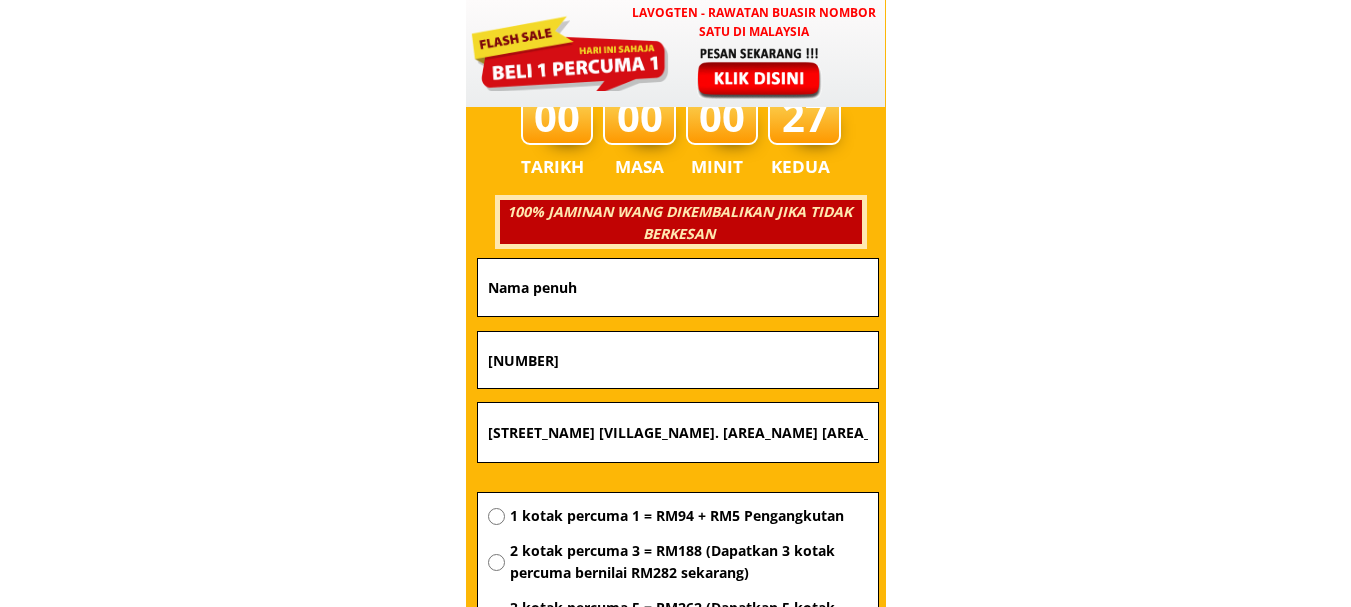 type 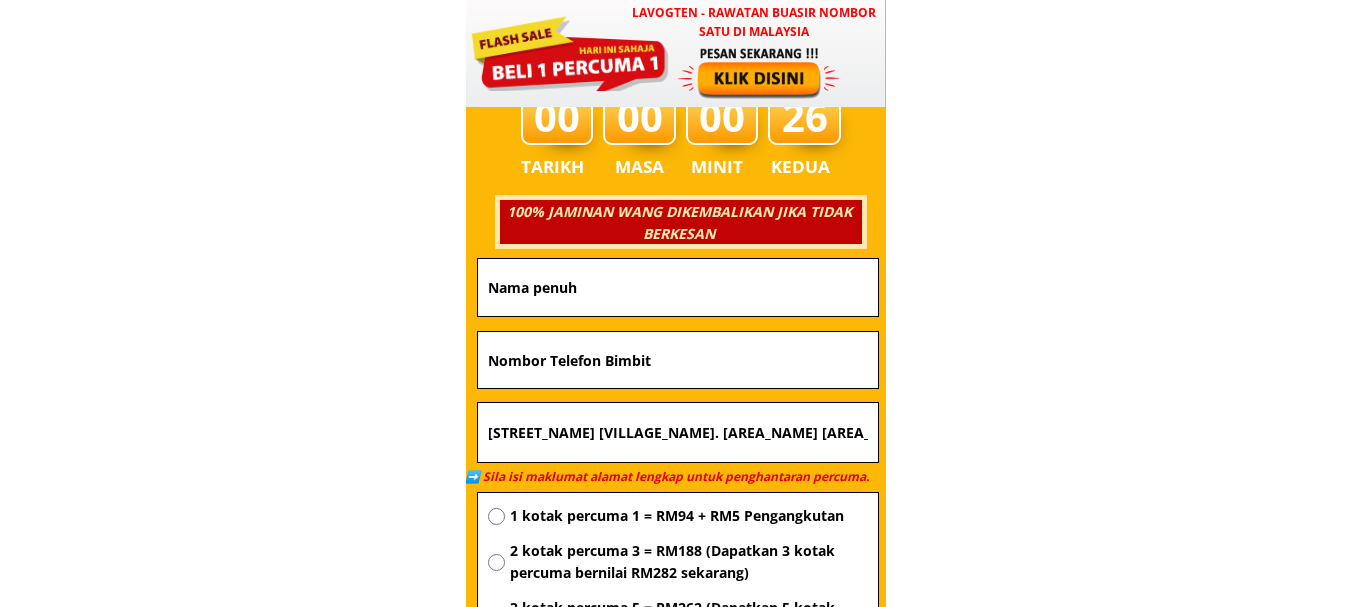 type 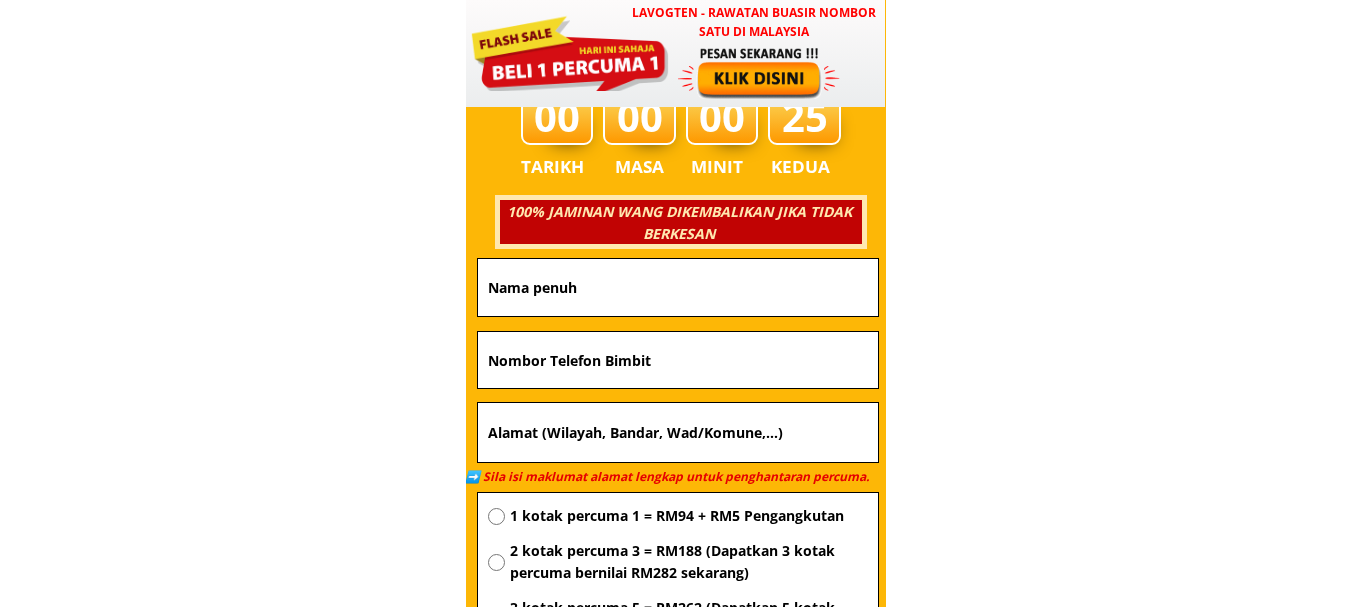 type 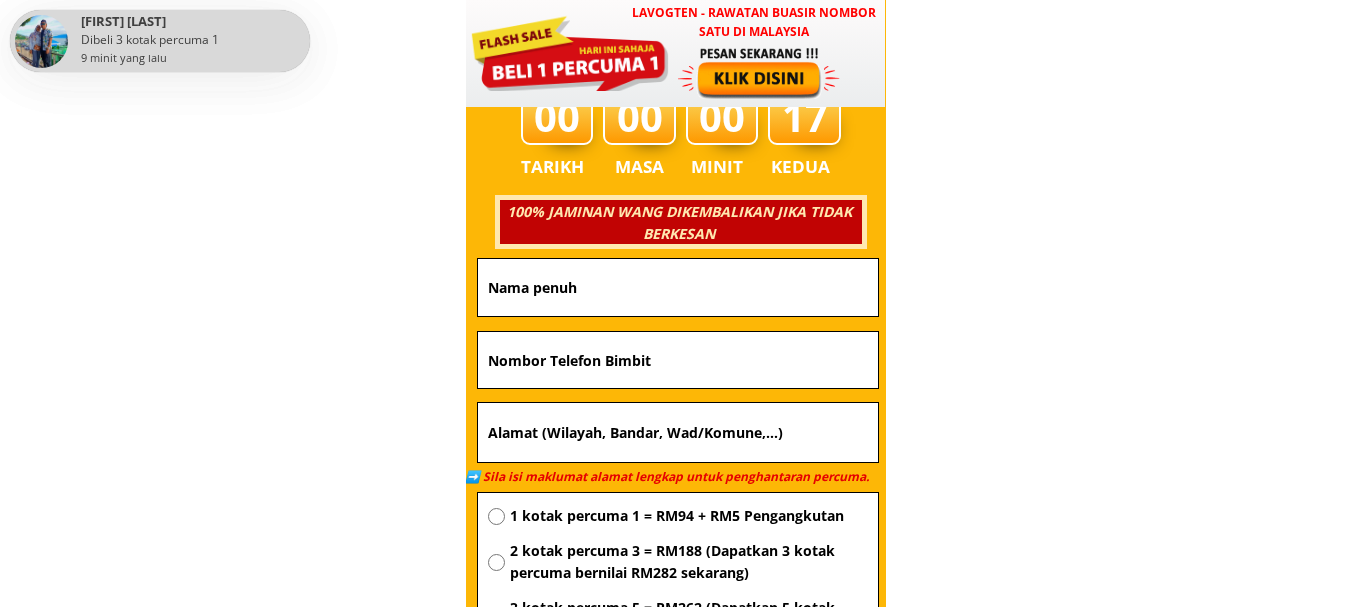 click at bounding box center [678, 287] 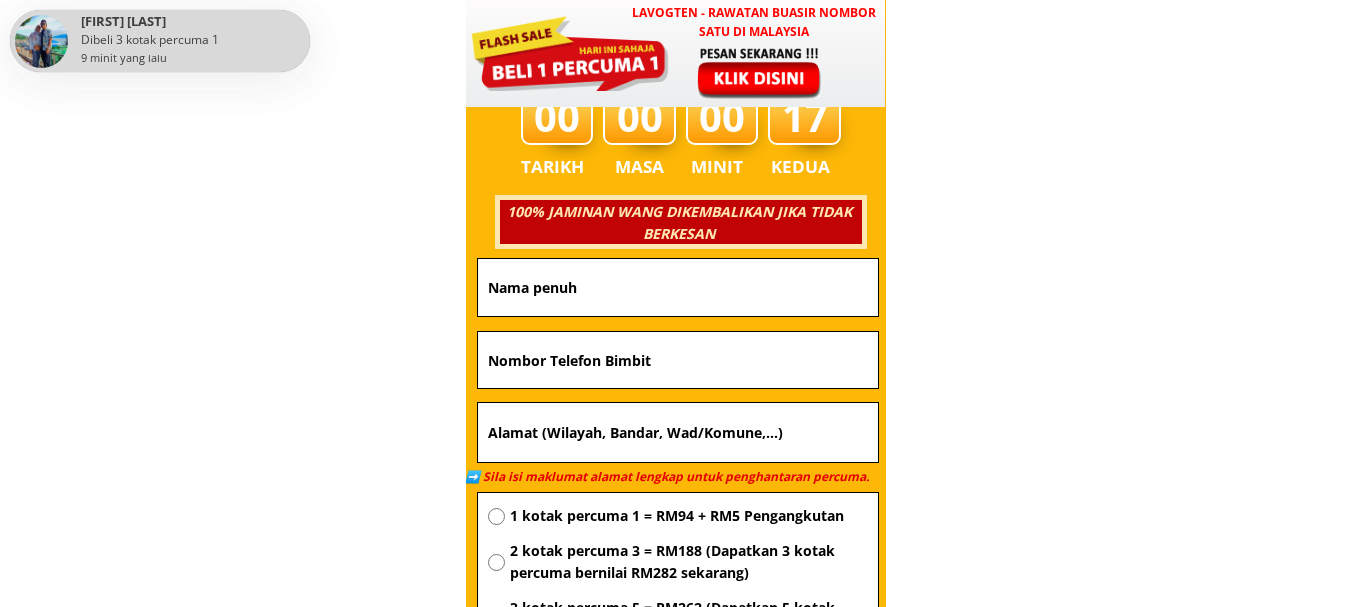 paste on "[FIRST] [LAST]" 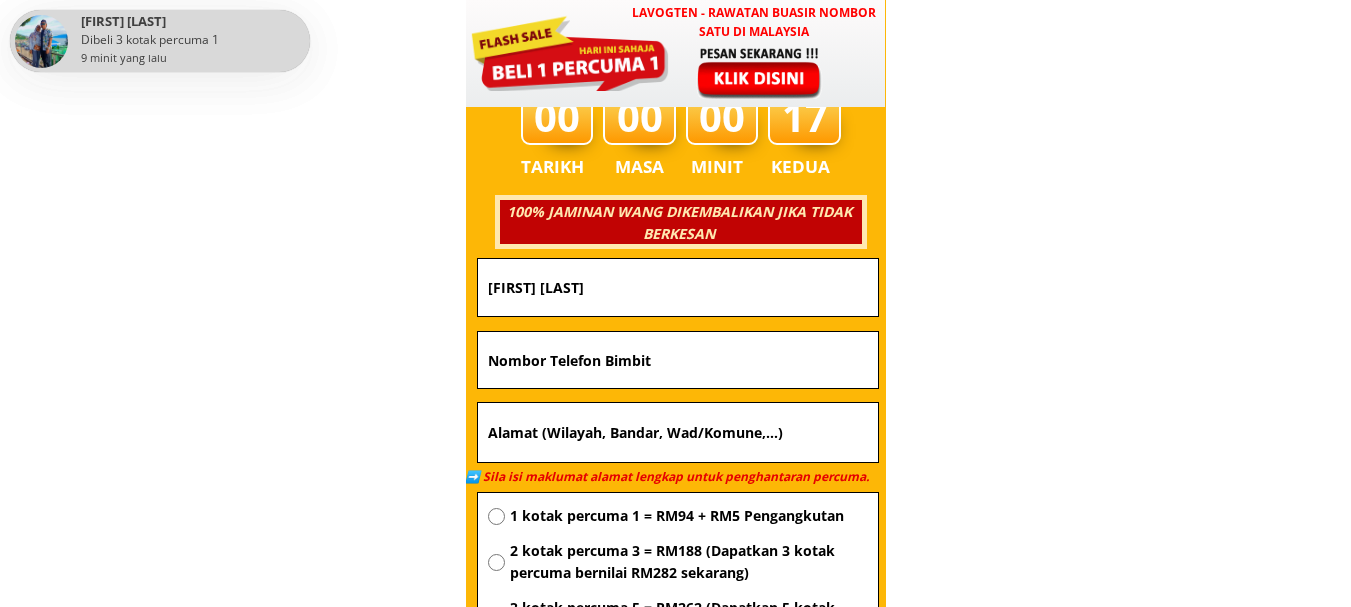click on "[FIRST] [LAST]" at bounding box center [678, 287] 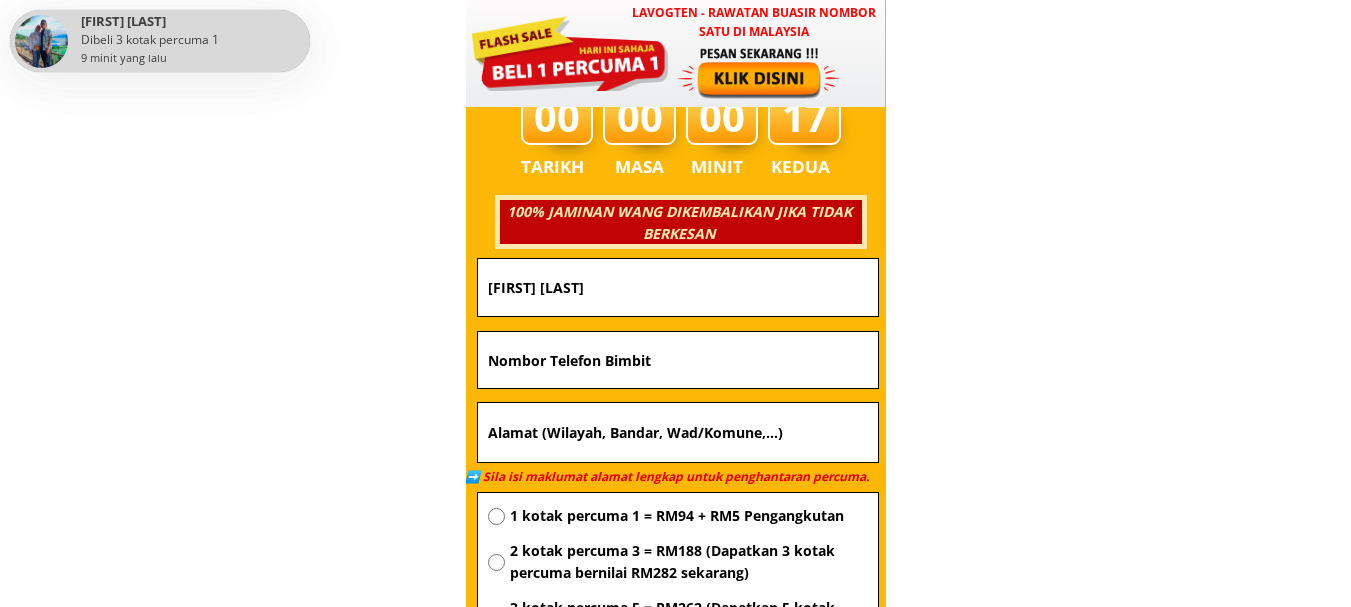 paste on "[FIRST] [LAST]" 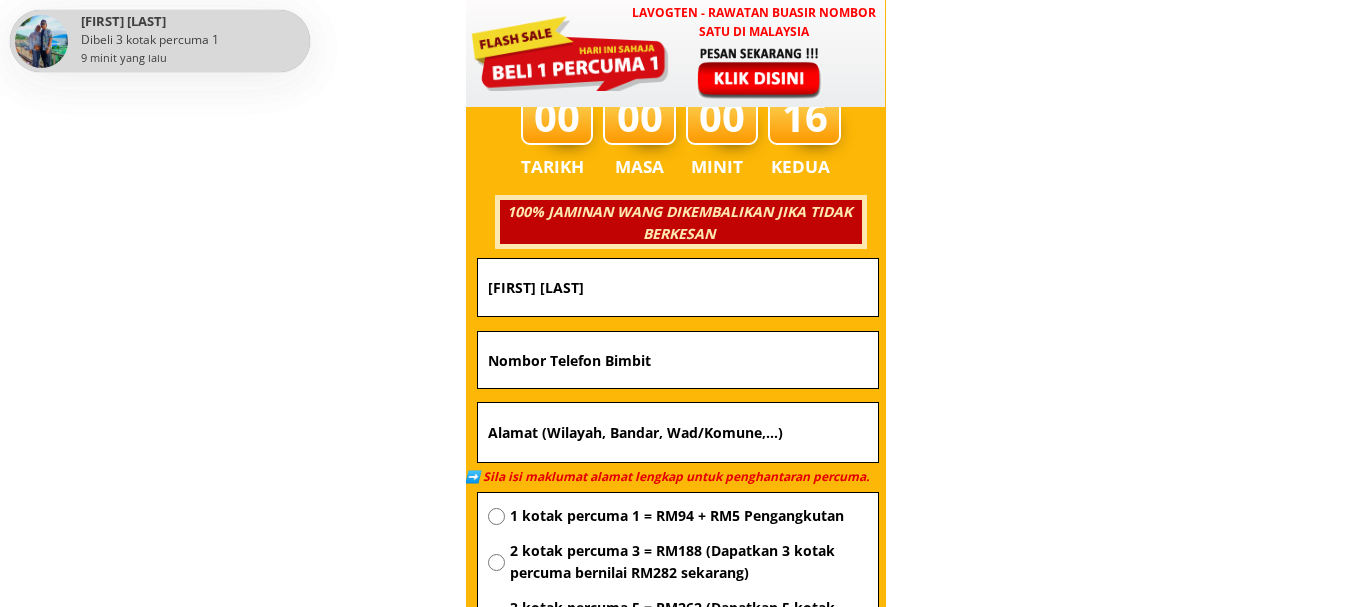 paste 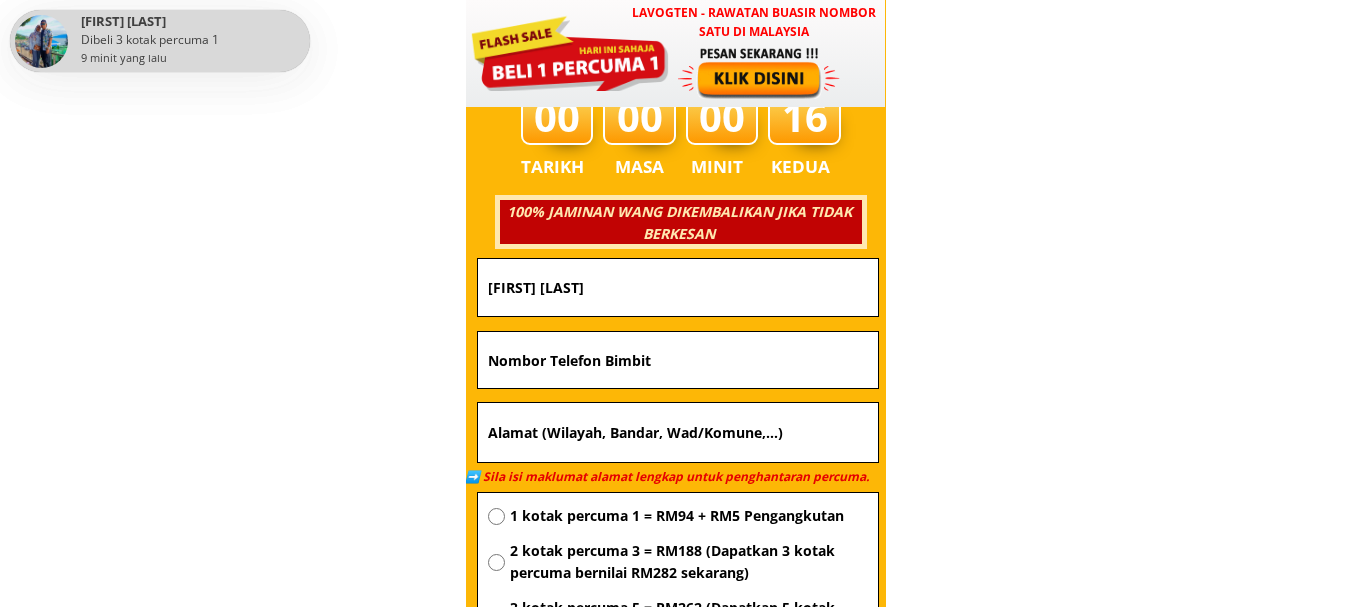 type on "[FIRST] [LAST]" 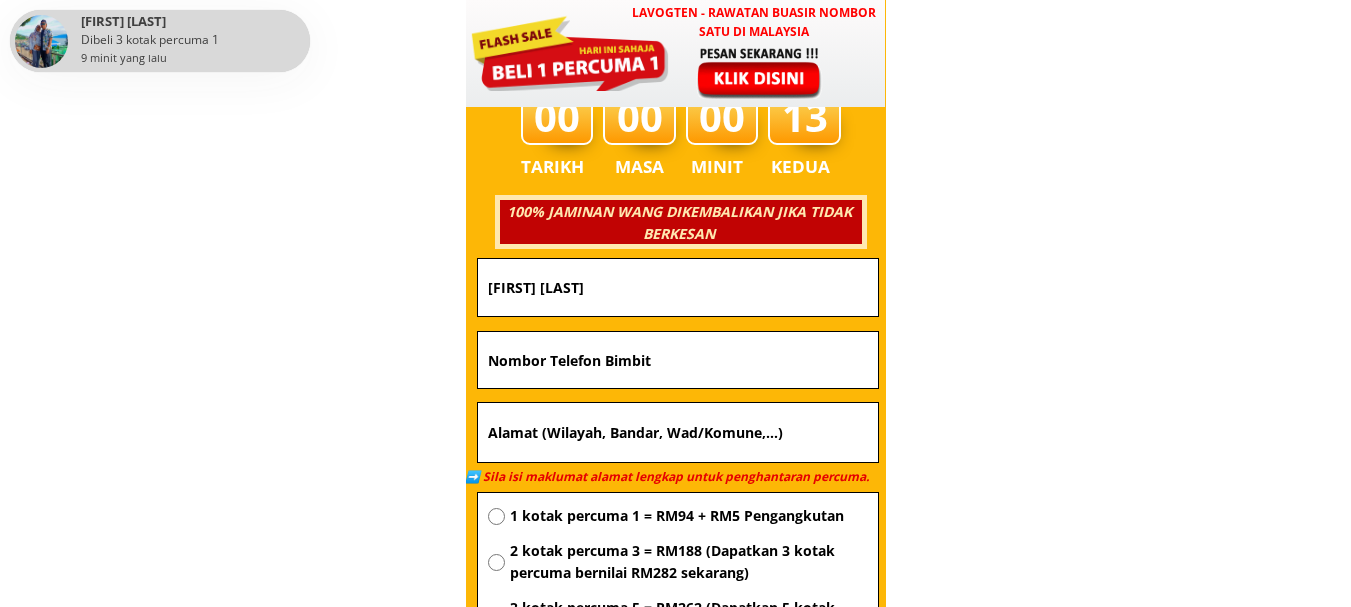 click at bounding box center [678, 360] 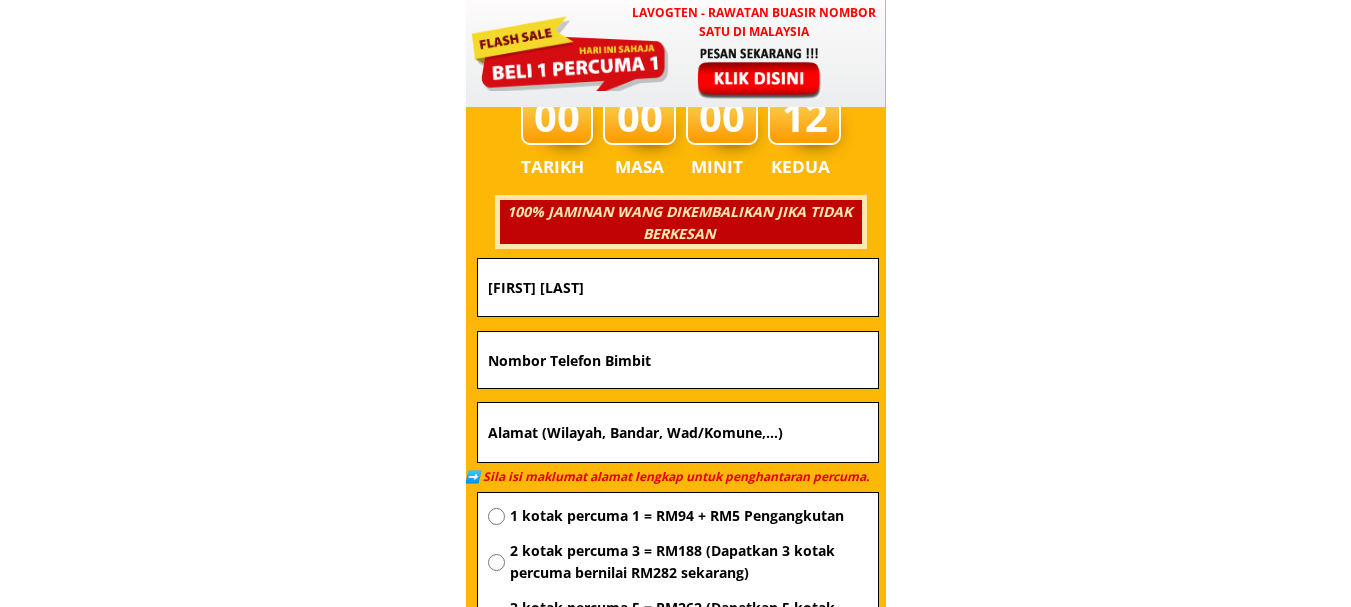 paste on "[PHONE]" 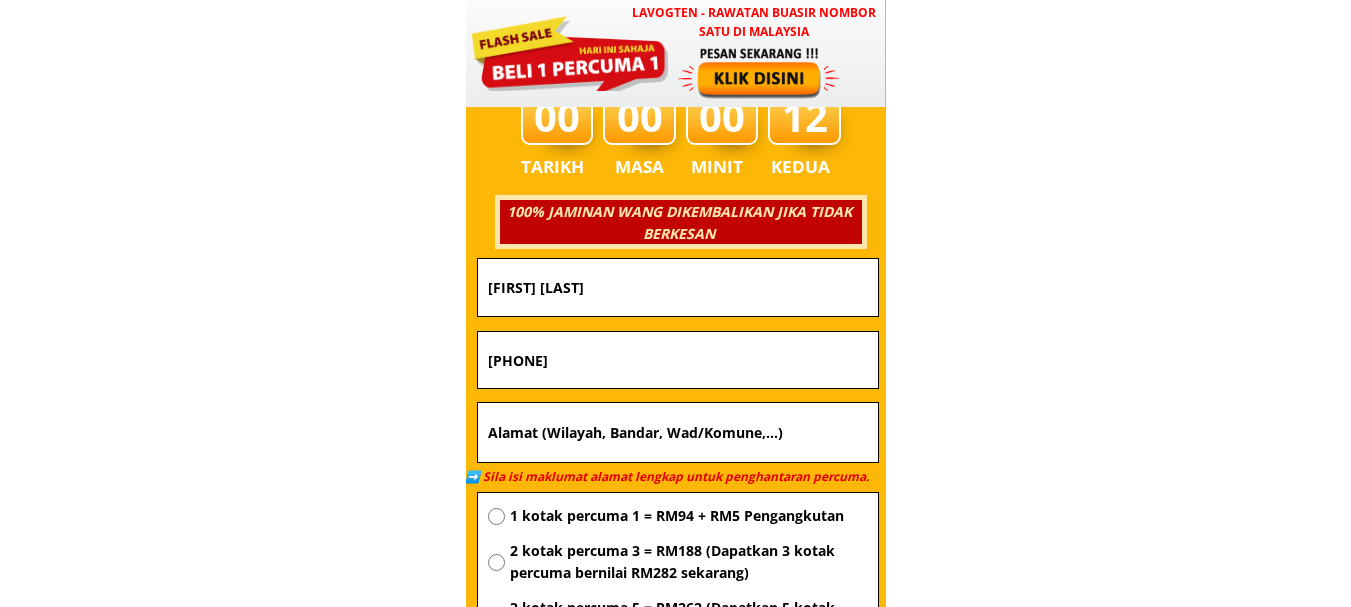 click on "[PHONE]" at bounding box center (678, 360) 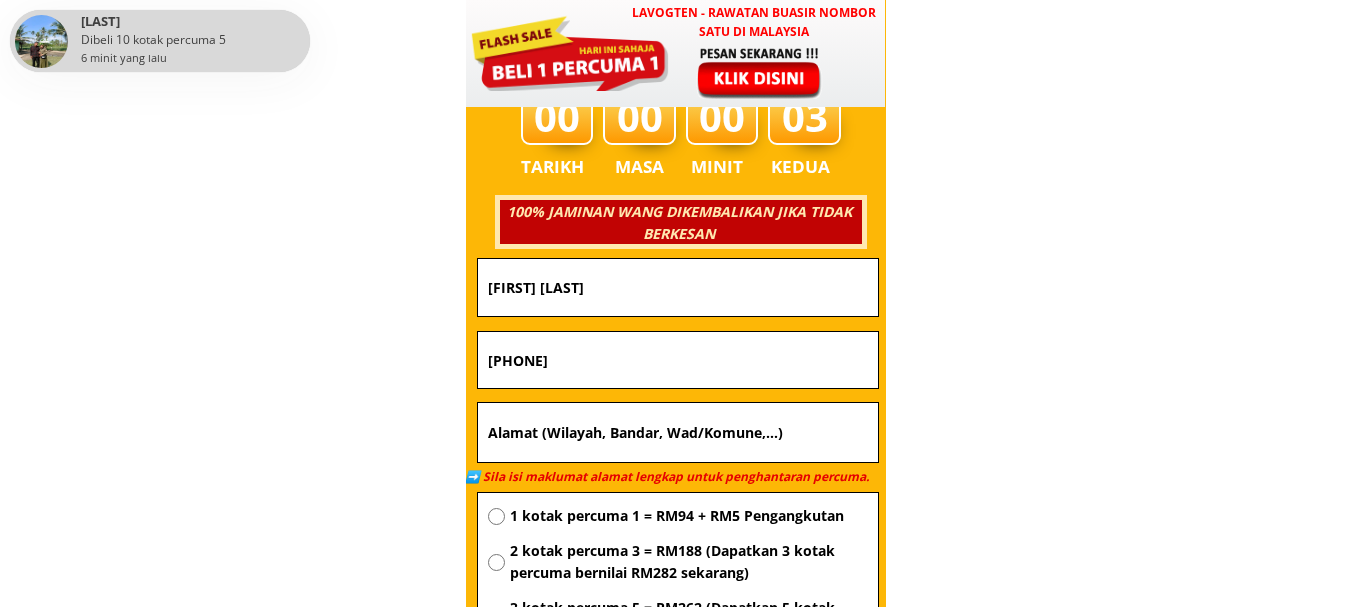 click at bounding box center (678, 433) 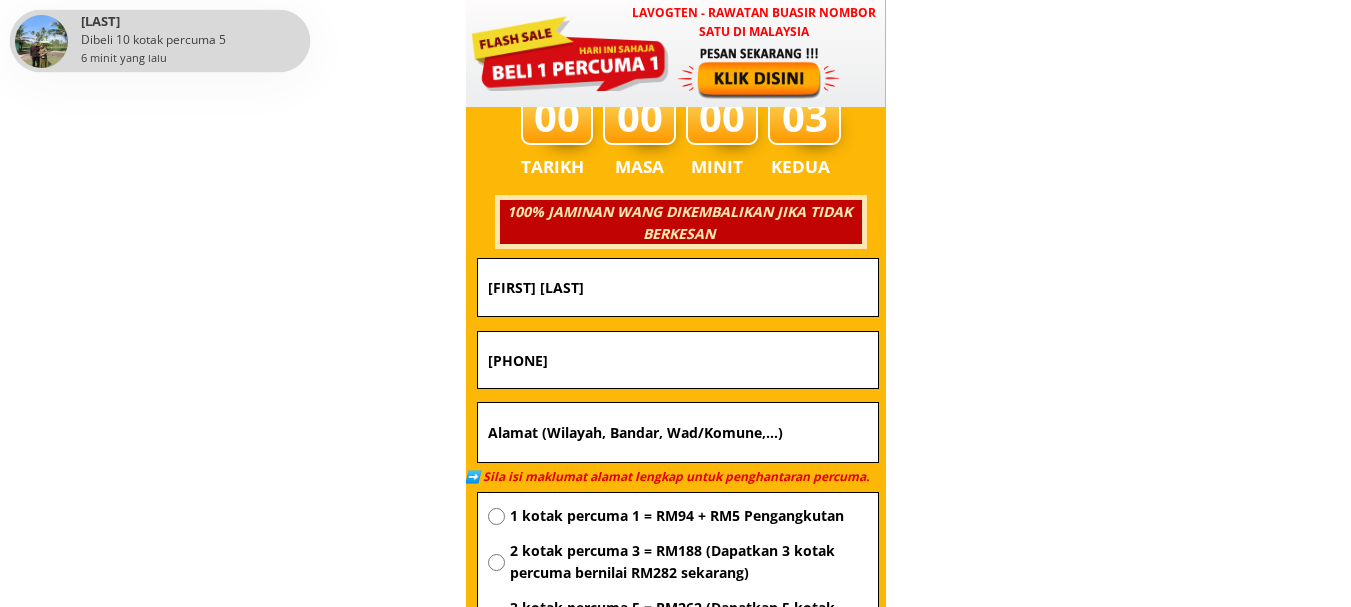 paste on "[LAST_NAME] [LAST_NAME] [VILLAGE_NAME] [AREA_NAME] [CITY_NAME] [POSTAL_CODE] [STATE]" 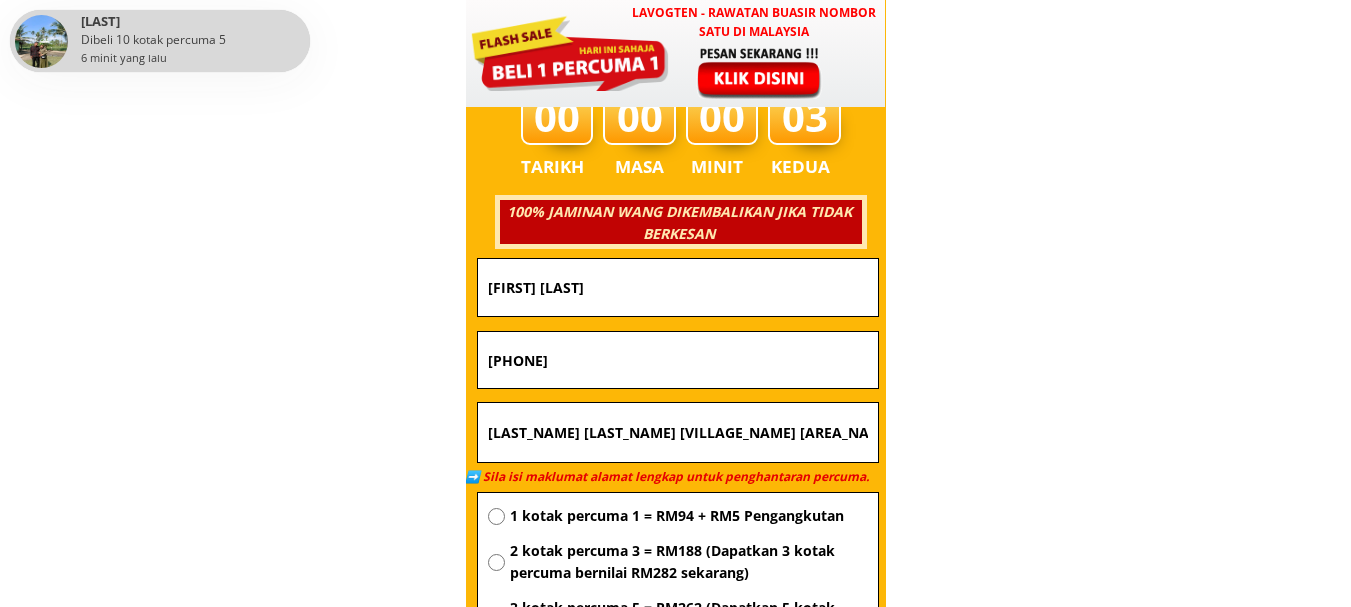 scroll, scrollTop: 0, scrollLeft: 40, axis: horizontal 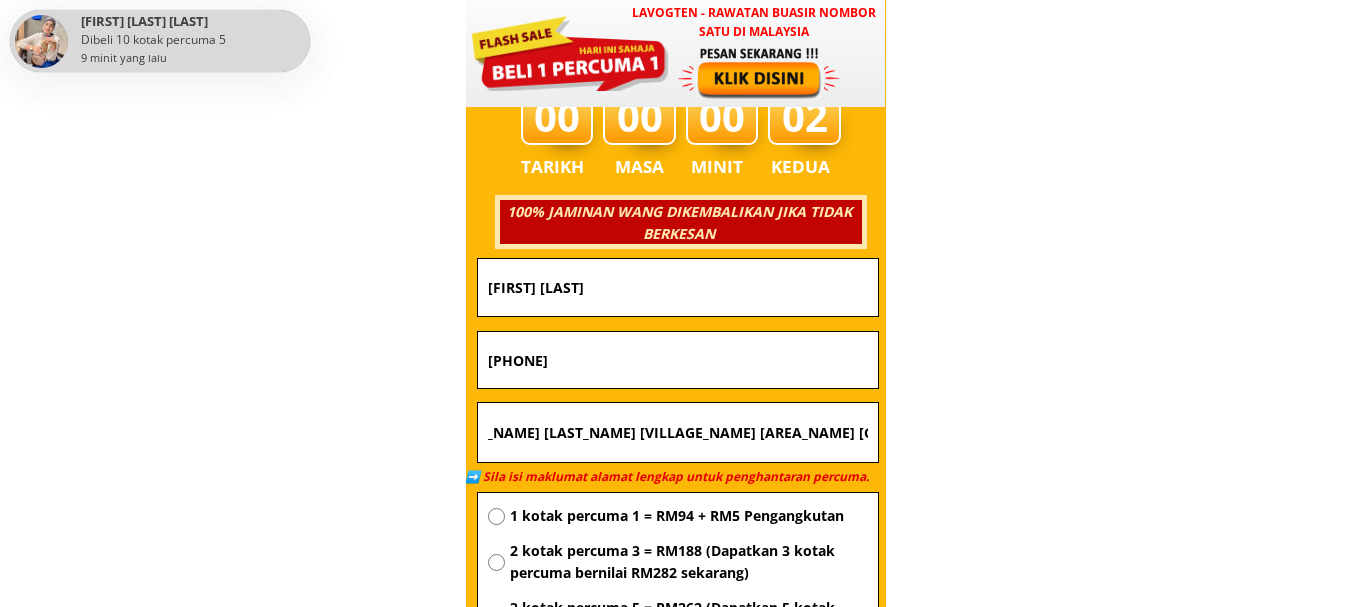 type on "[LAST_NAME] [LAST_NAME] [VILLAGE_NAME] [AREA_NAME] [CITY_NAME] [POSTAL_CODE] [STATE]" 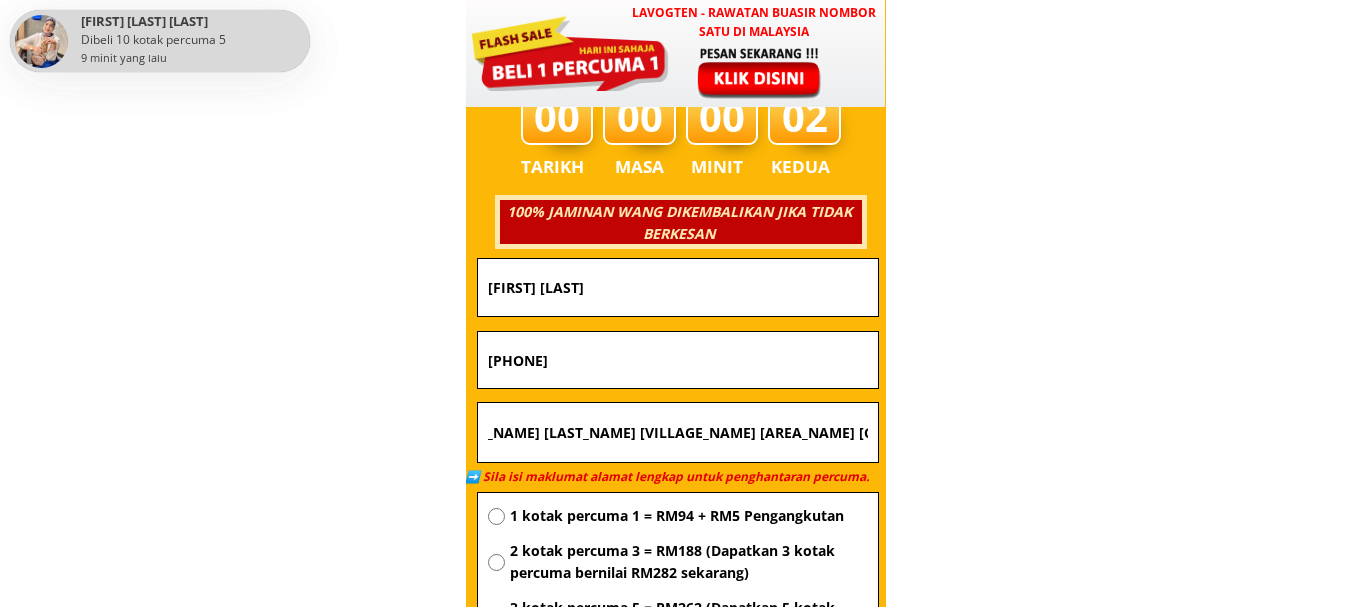 radio on "true" 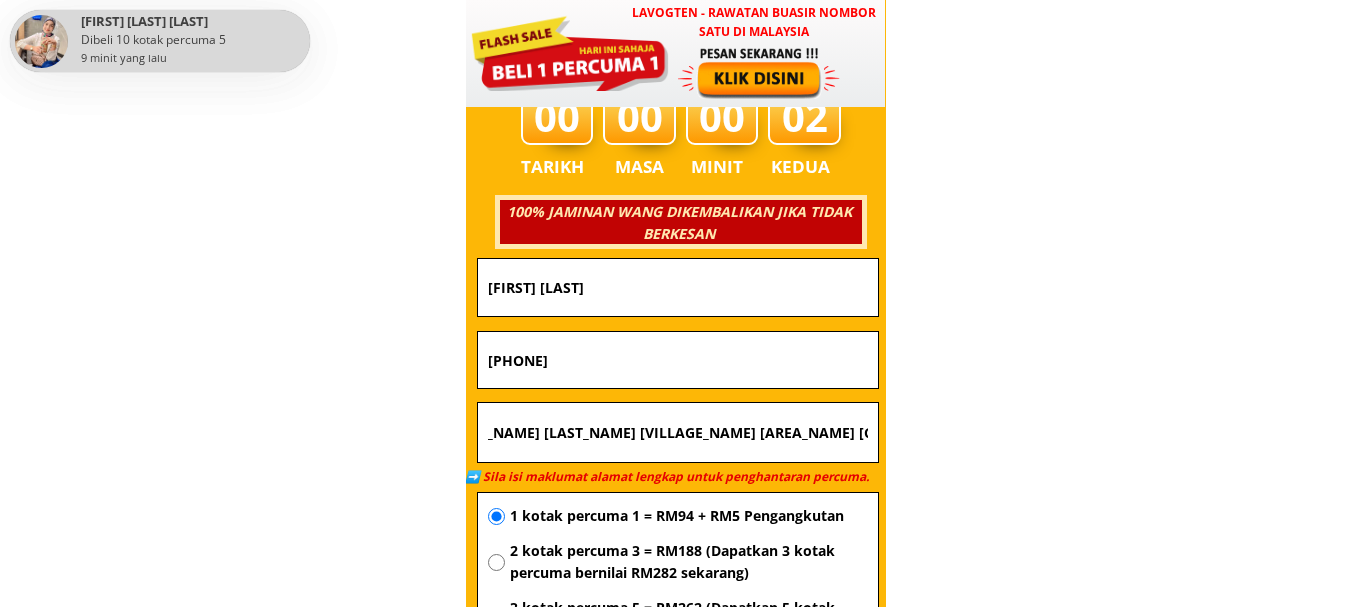 scroll, scrollTop: 0, scrollLeft: 0, axis: both 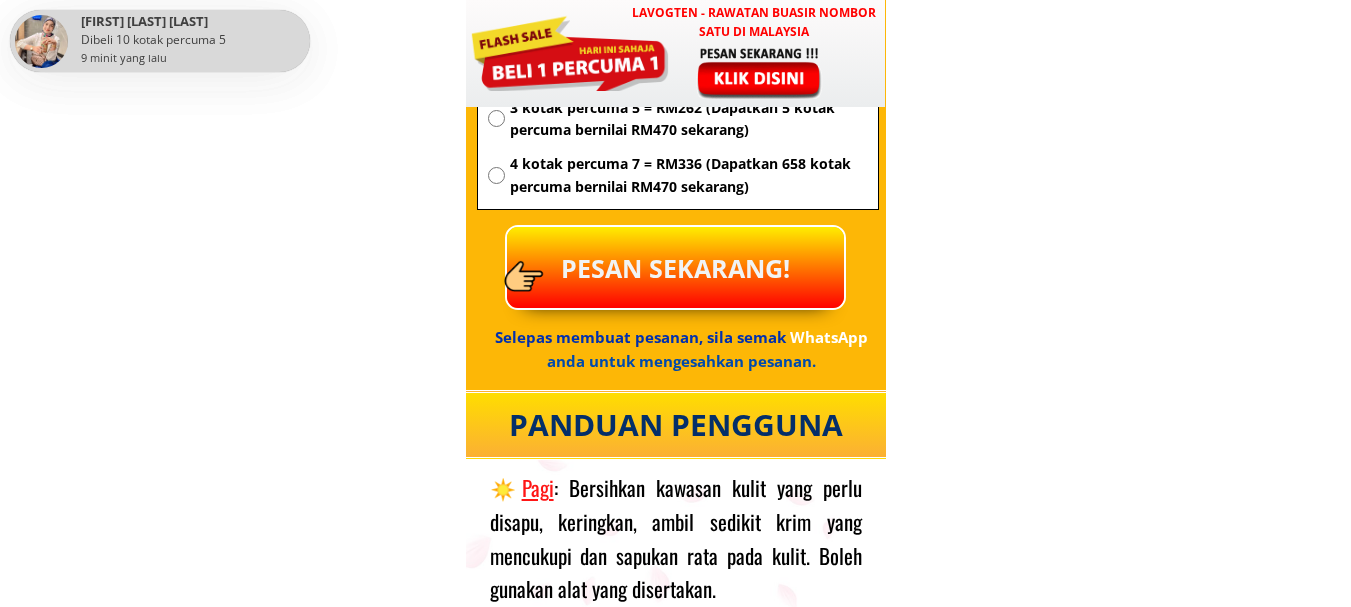 click on "PESAN SEKARANG!" at bounding box center (675, 267) 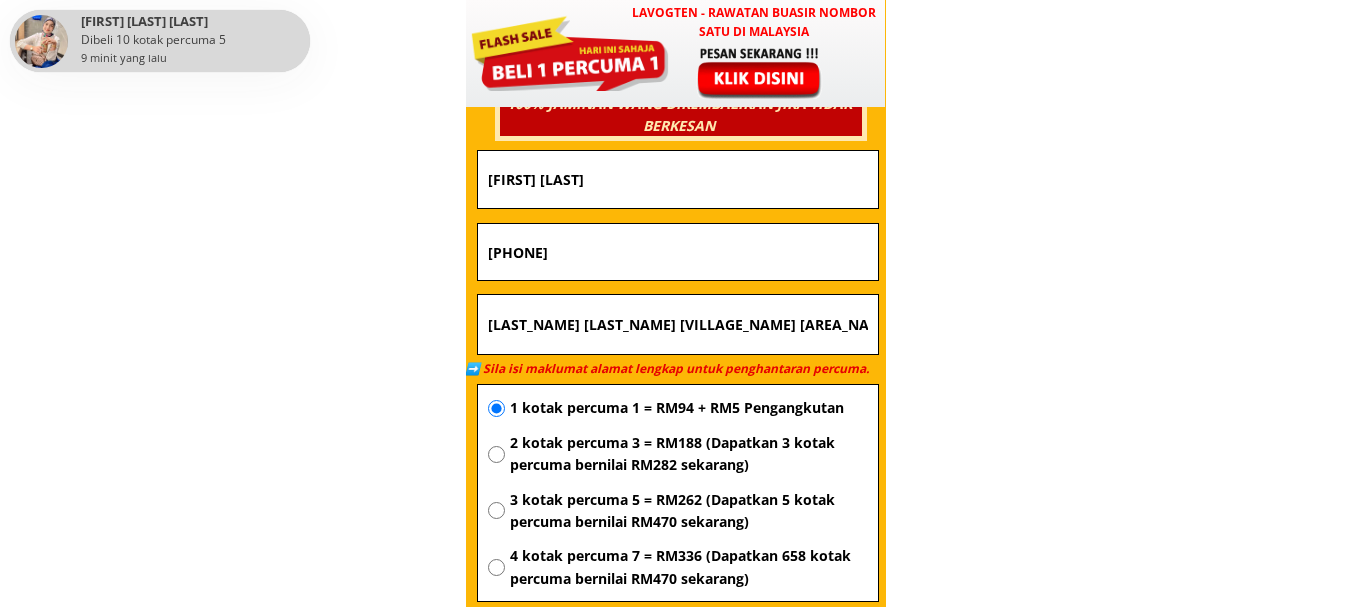 scroll, scrollTop: 7183, scrollLeft: 0, axis: vertical 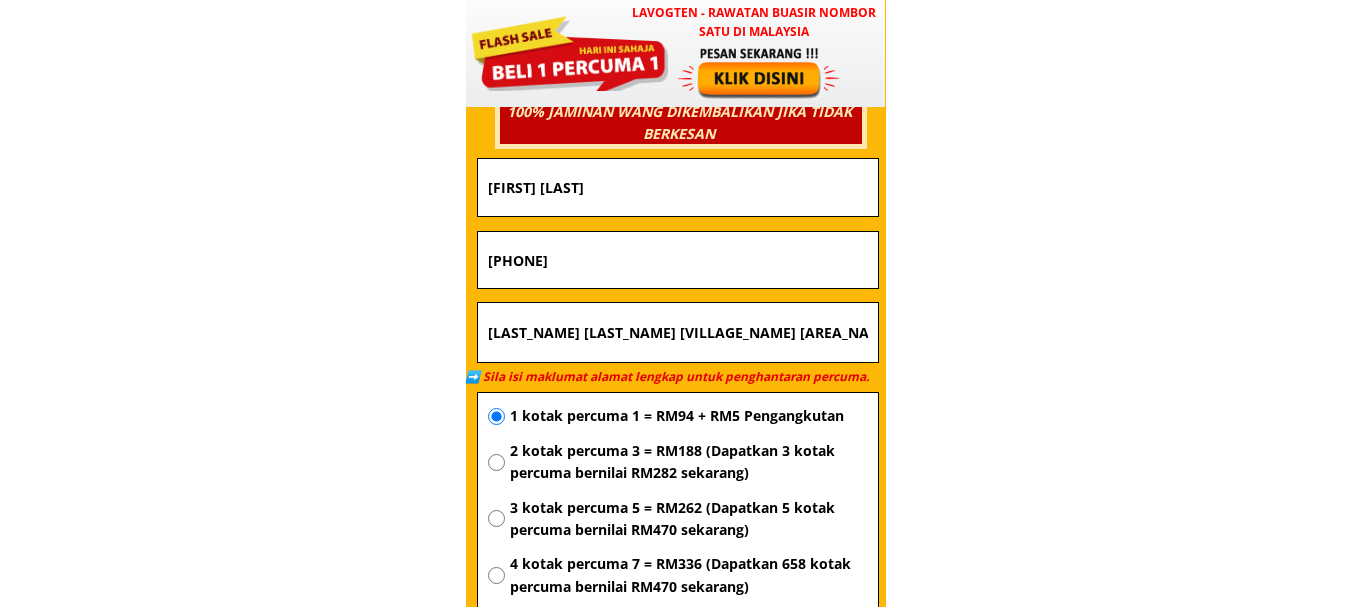 click on "[PHONE]" at bounding box center (678, 260) 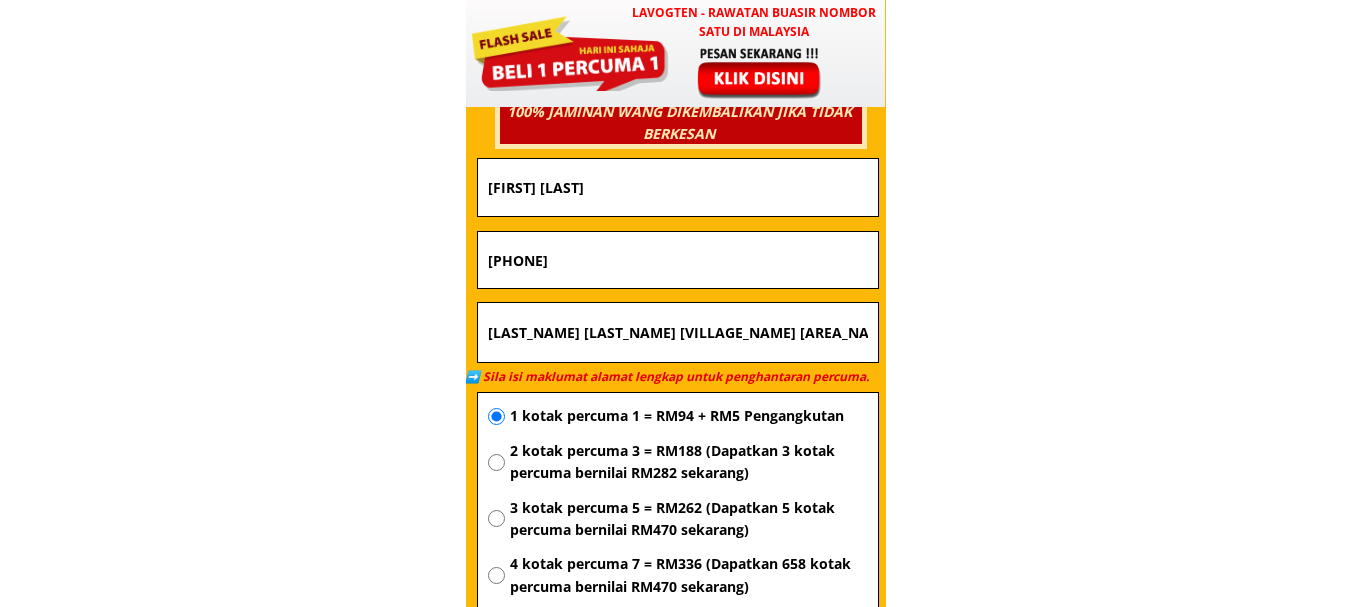click on "[PHONE]" at bounding box center [678, 260] 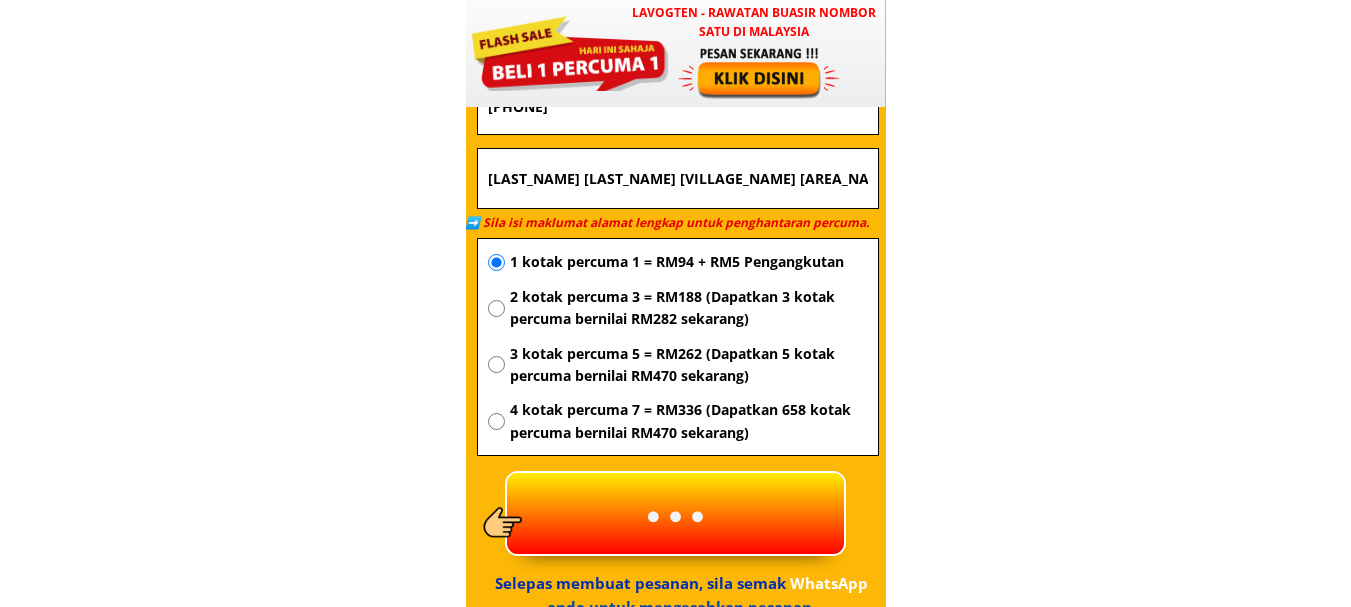 scroll, scrollTop: 7483, scrollLeft: 0, axis: vertical 